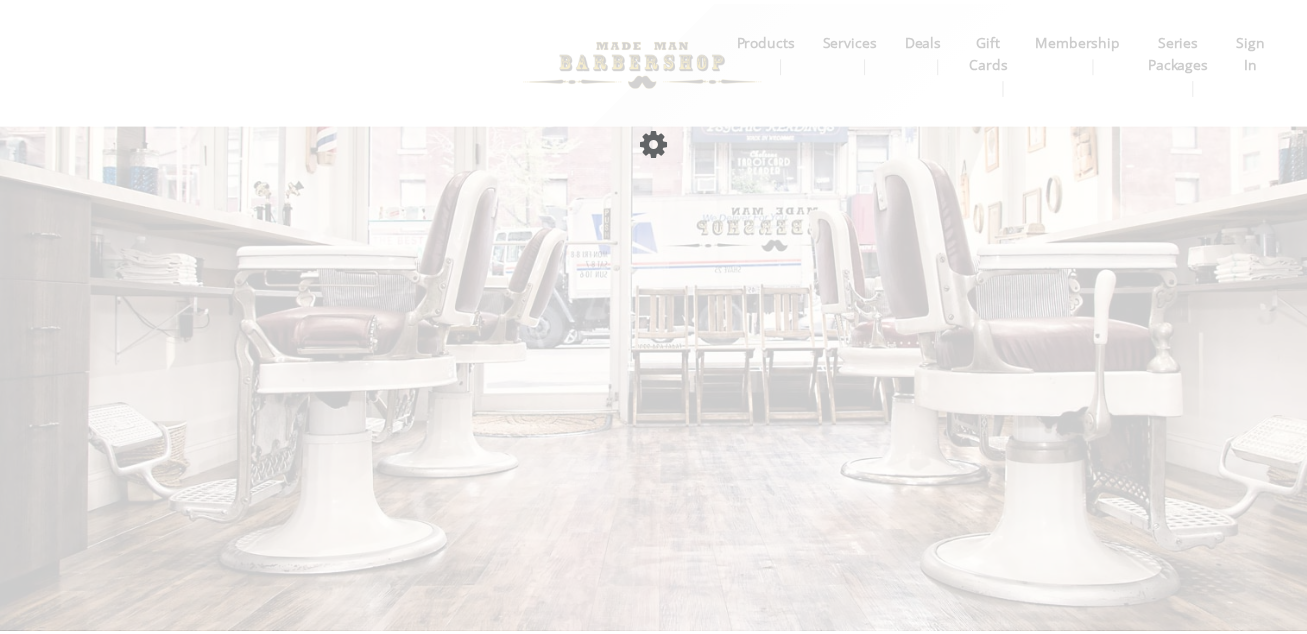 scroll, scrollTop: 0, scrollLeft: 0, axis: both 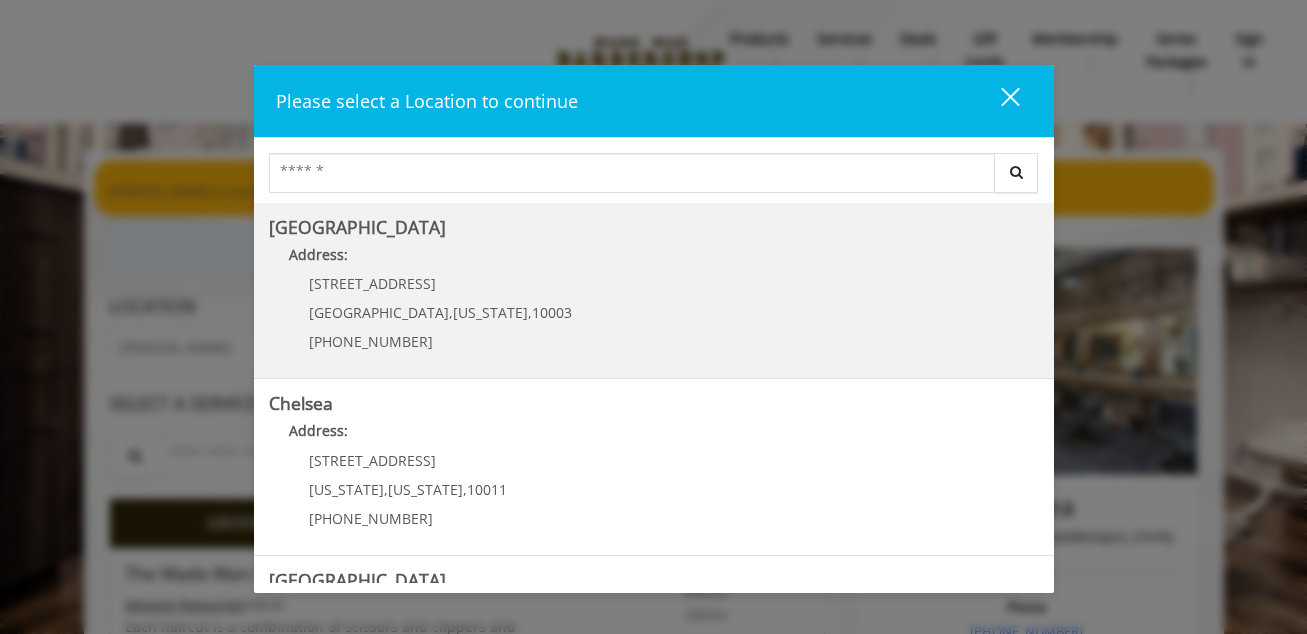 click on "Greenwich Village Address: 60 E 8th St Manhattan ,  New York ,  10003 (212) 598-1840" at bounding box center (654, 291) 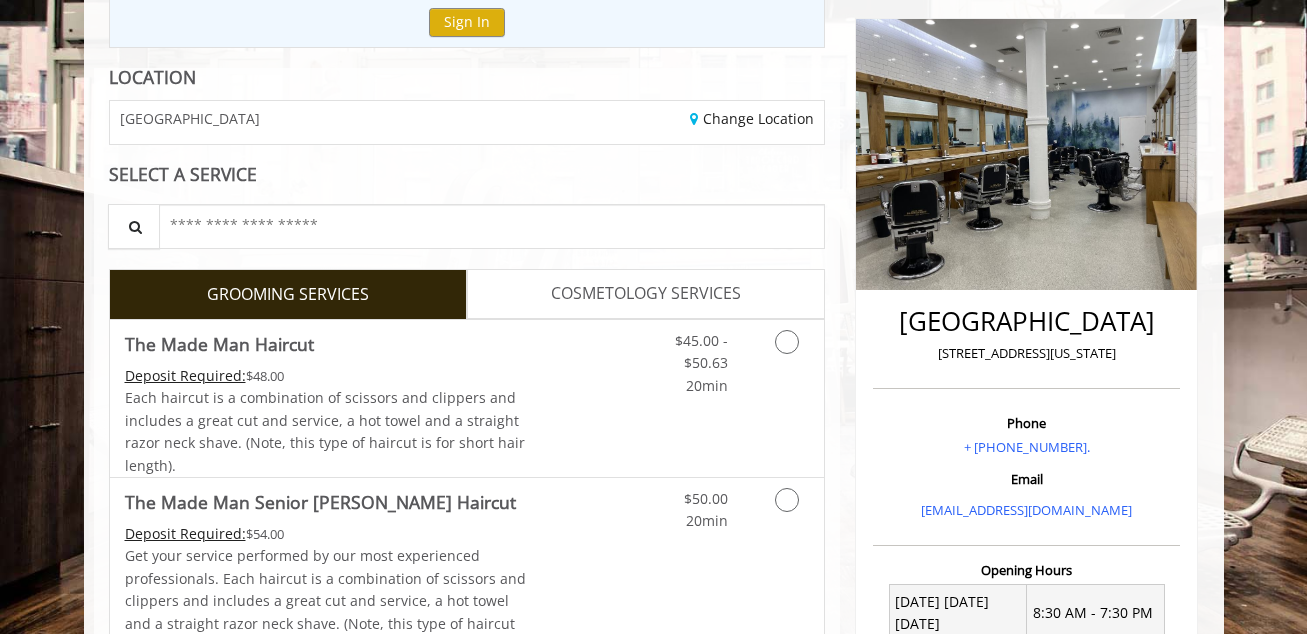 scroll, scrollTop: 0, scrollLeft: 0, axis: both 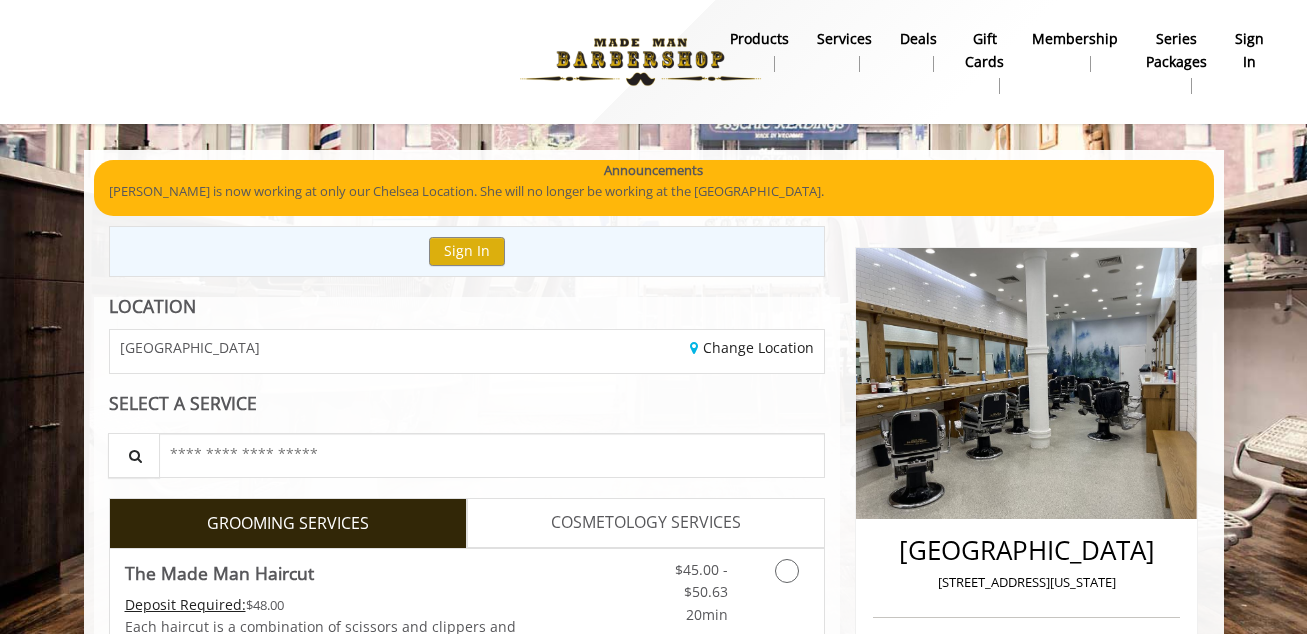 click on "gift cards" at bounding box center [984, 50] 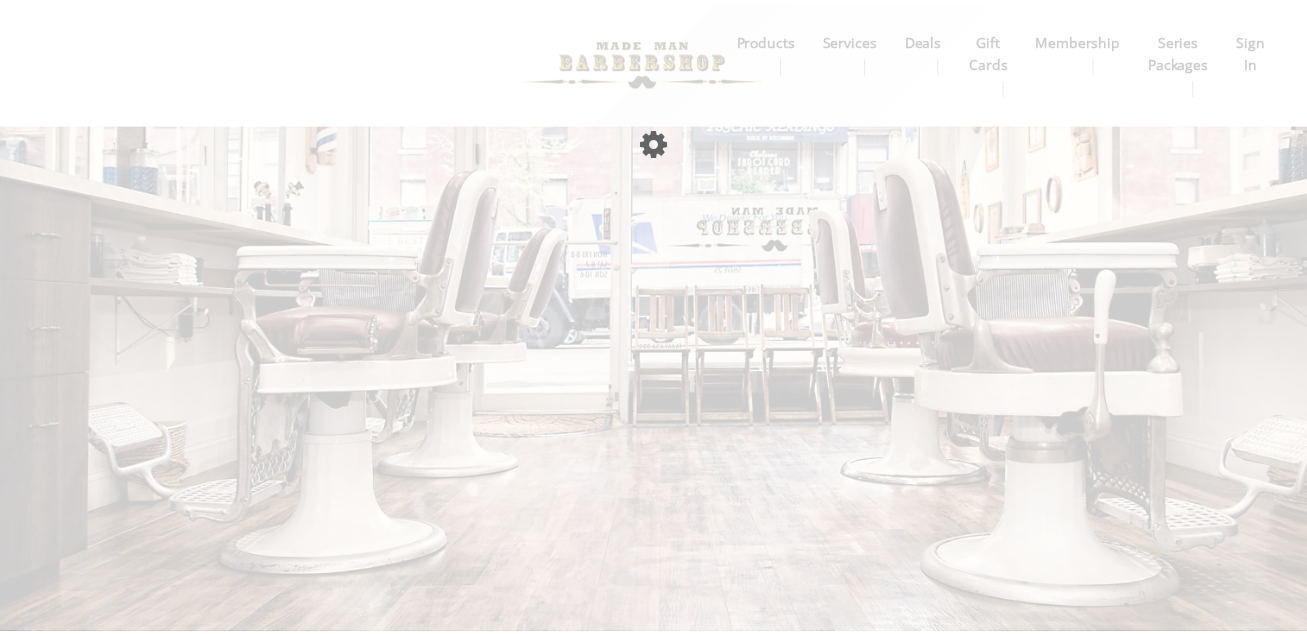 scroll, scrollTop: 0, scrollLeft: 0, axis: both 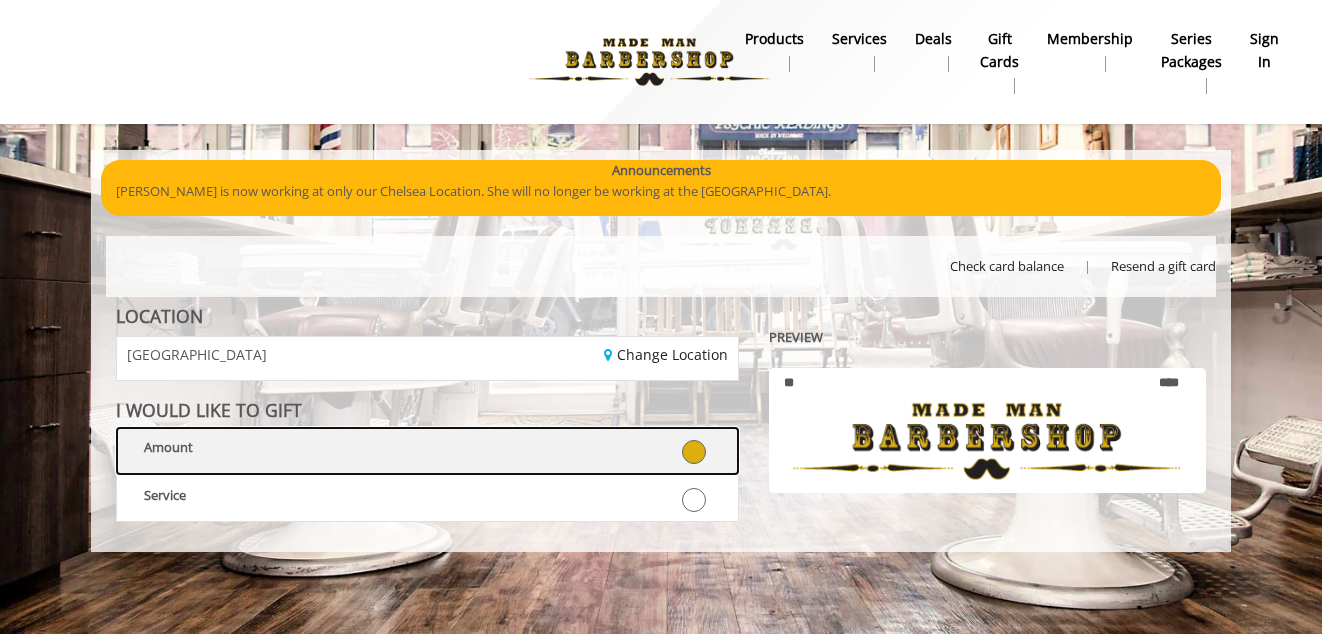click at bounding box center (686, 449) 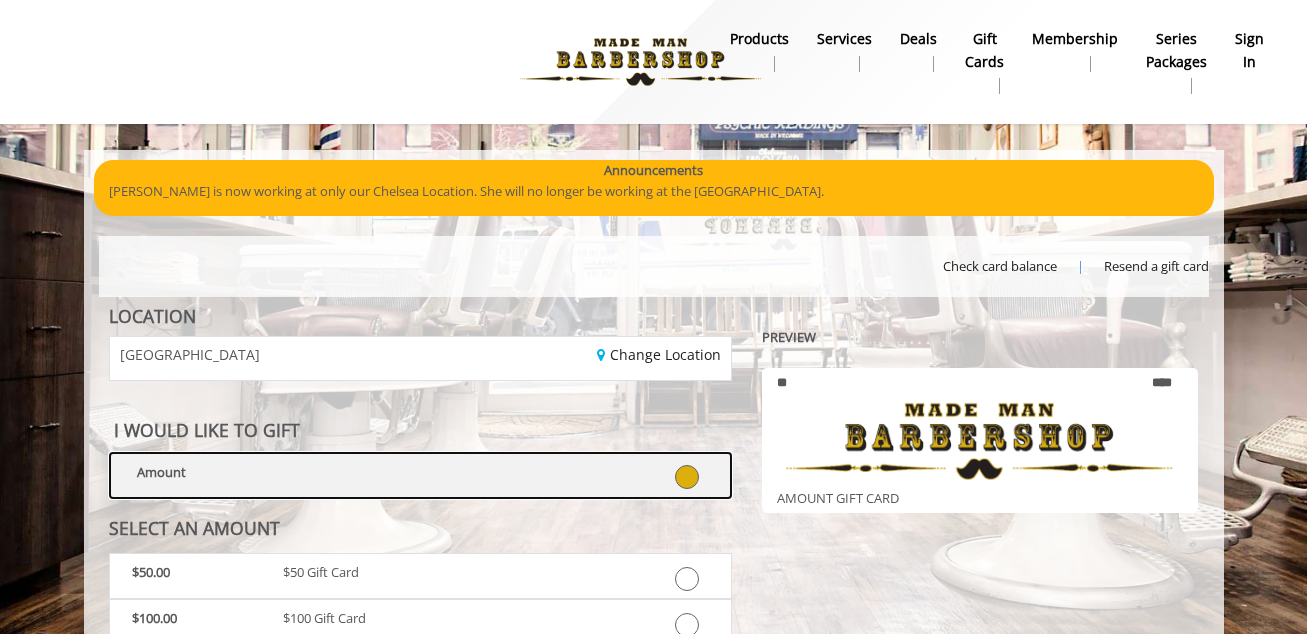 scroll, scrollTop: 153, scrollLeft: 0, axis: vertical 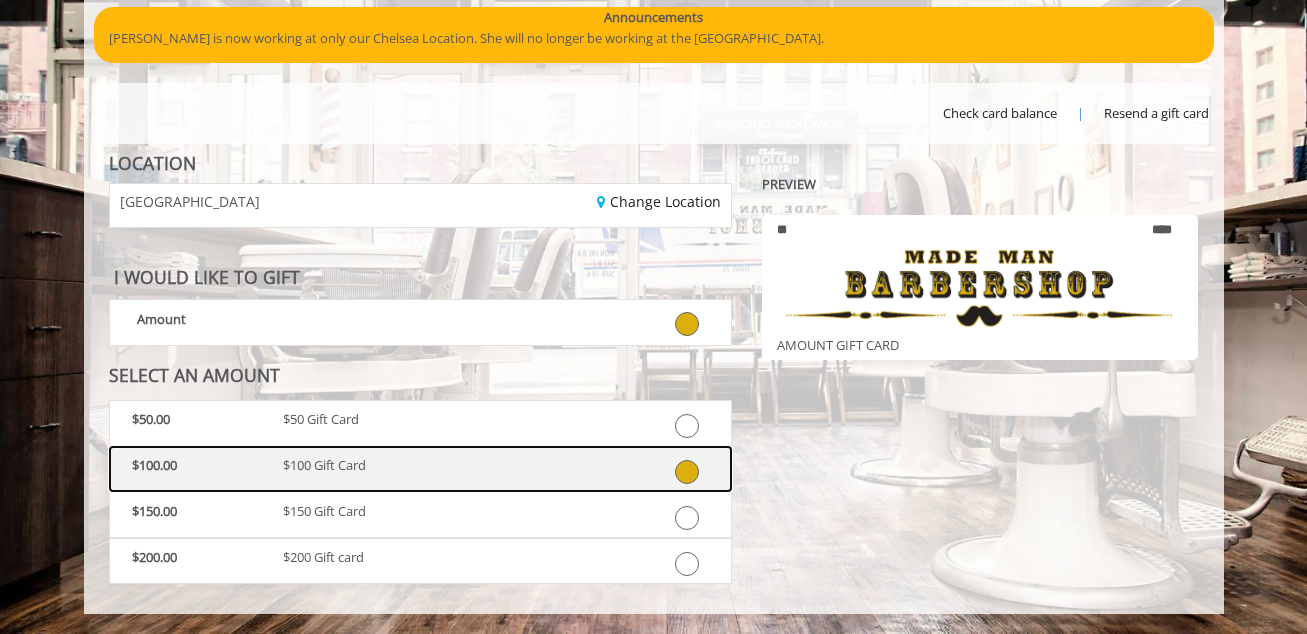 click at bounding box center [687, 472] 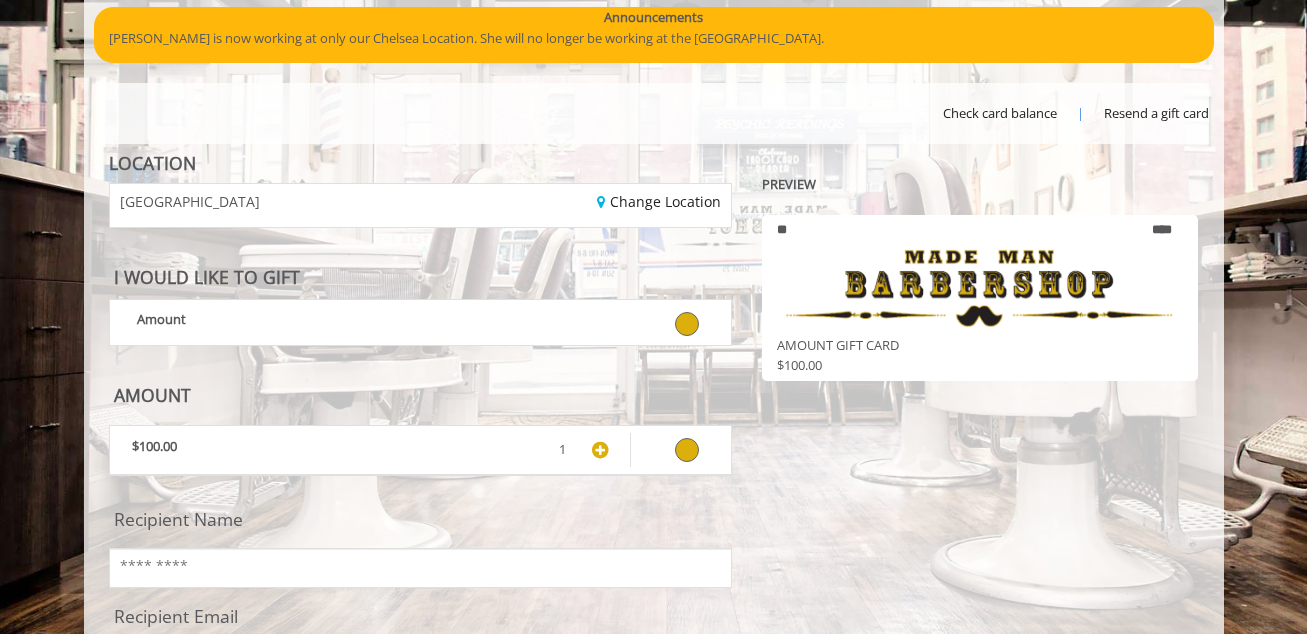 scroll, scrollTop: 324, scrollLeft: 0, axis: vertical 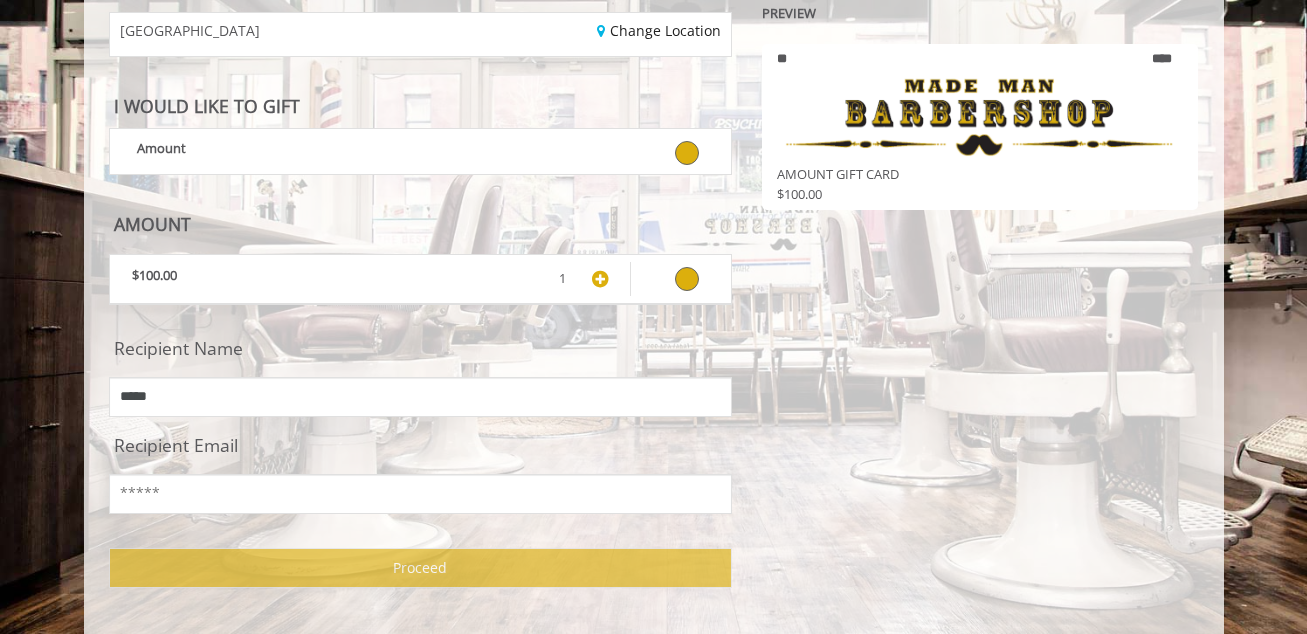 type on "*****" 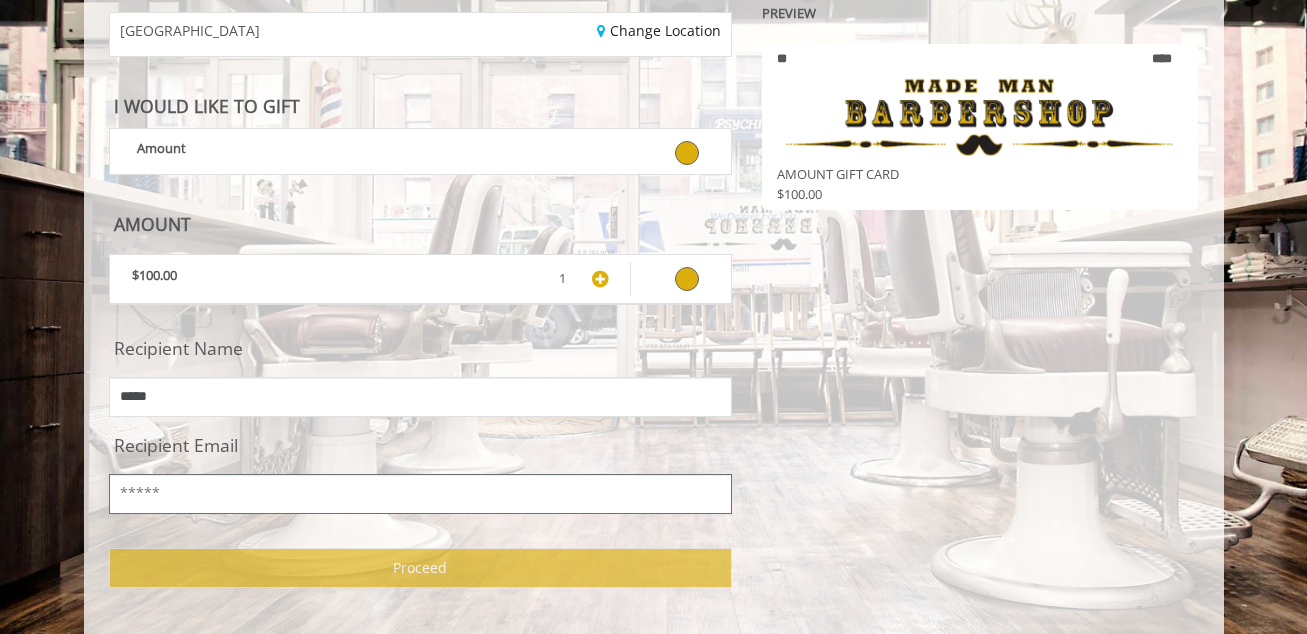 scroll, scrollTop: 0, scrollLeft: 0, axis: both 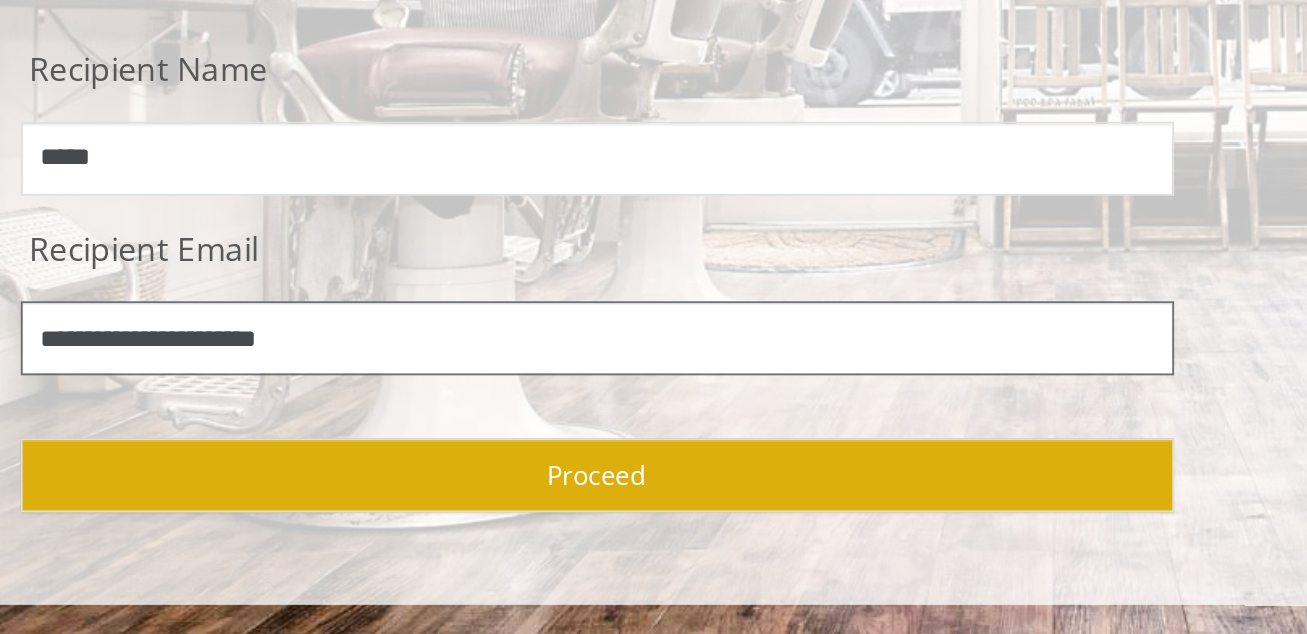 type on "**********" 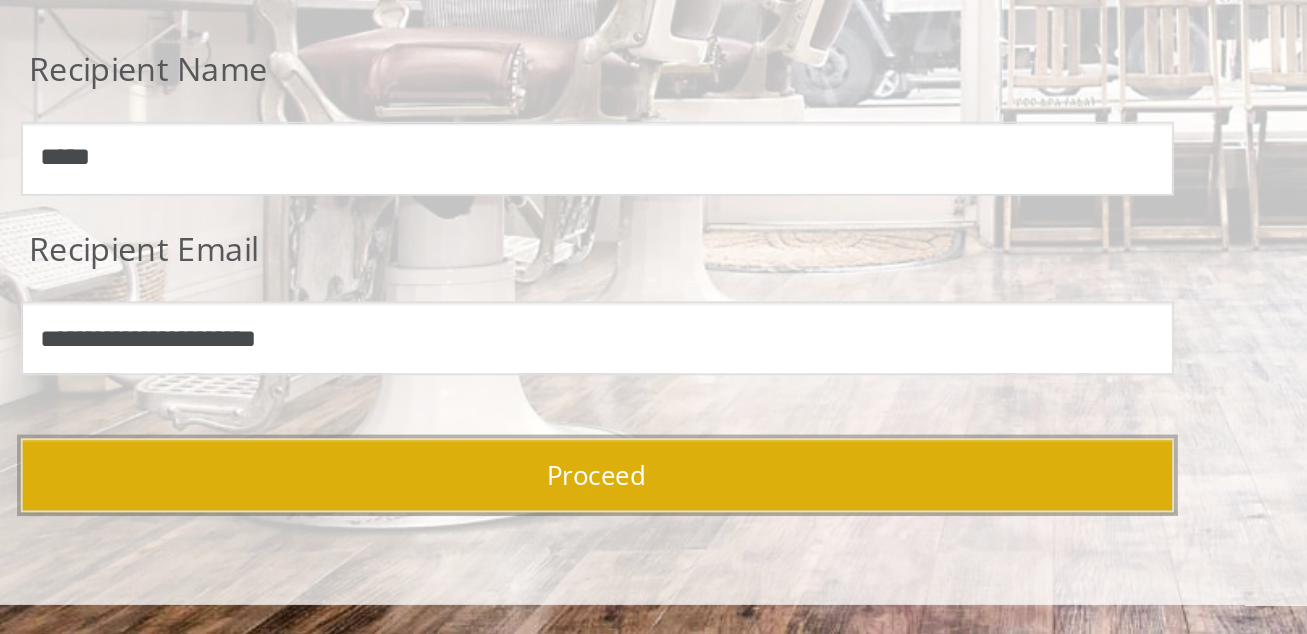 click on "Proceed" at bounding box center (420, 548) 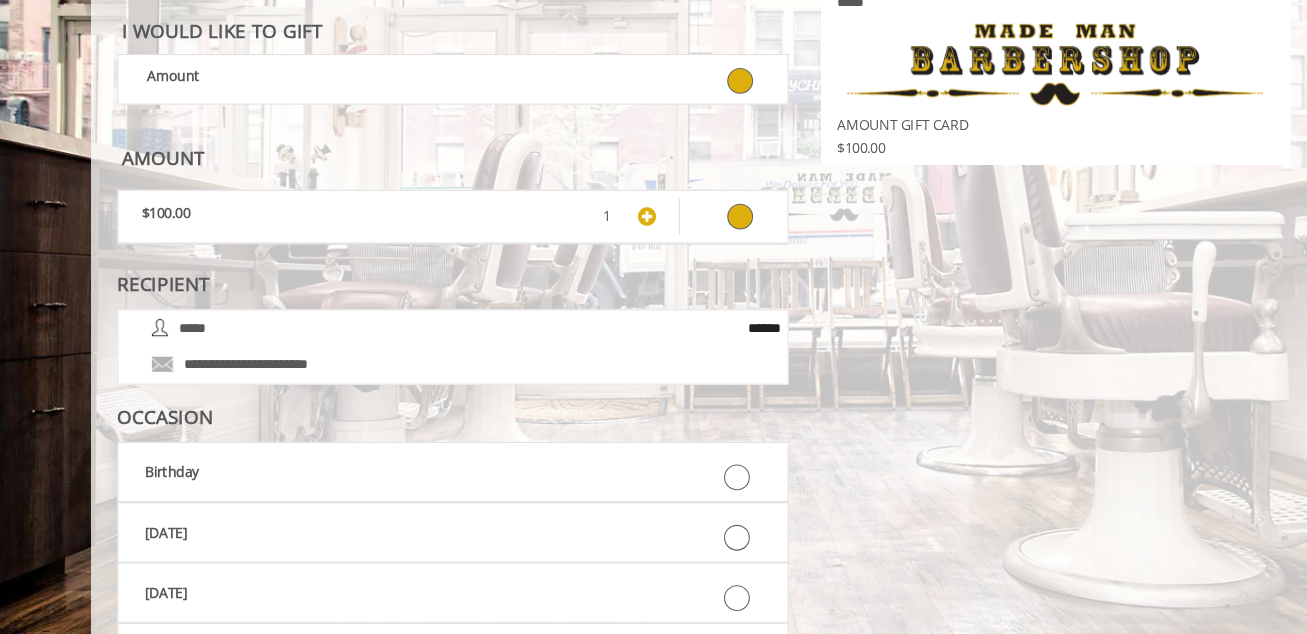 scroll, scrollTop: 452, scrollLeft: 0, axis: vertical 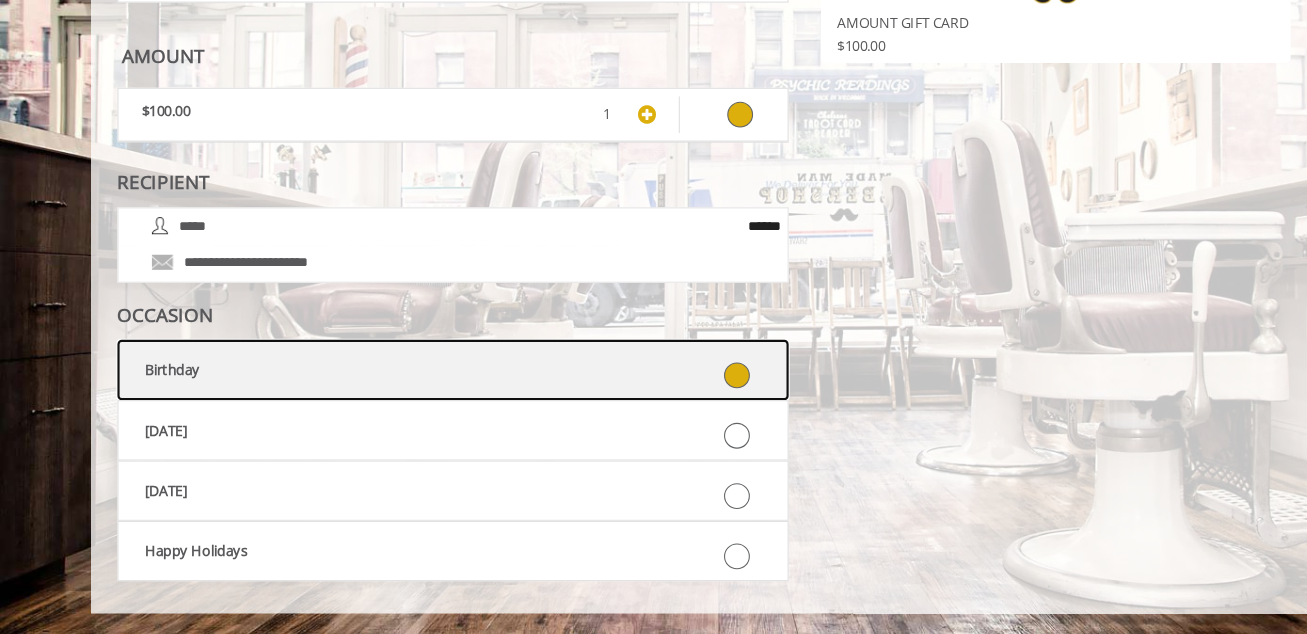 click at bounding box center (663, 388) 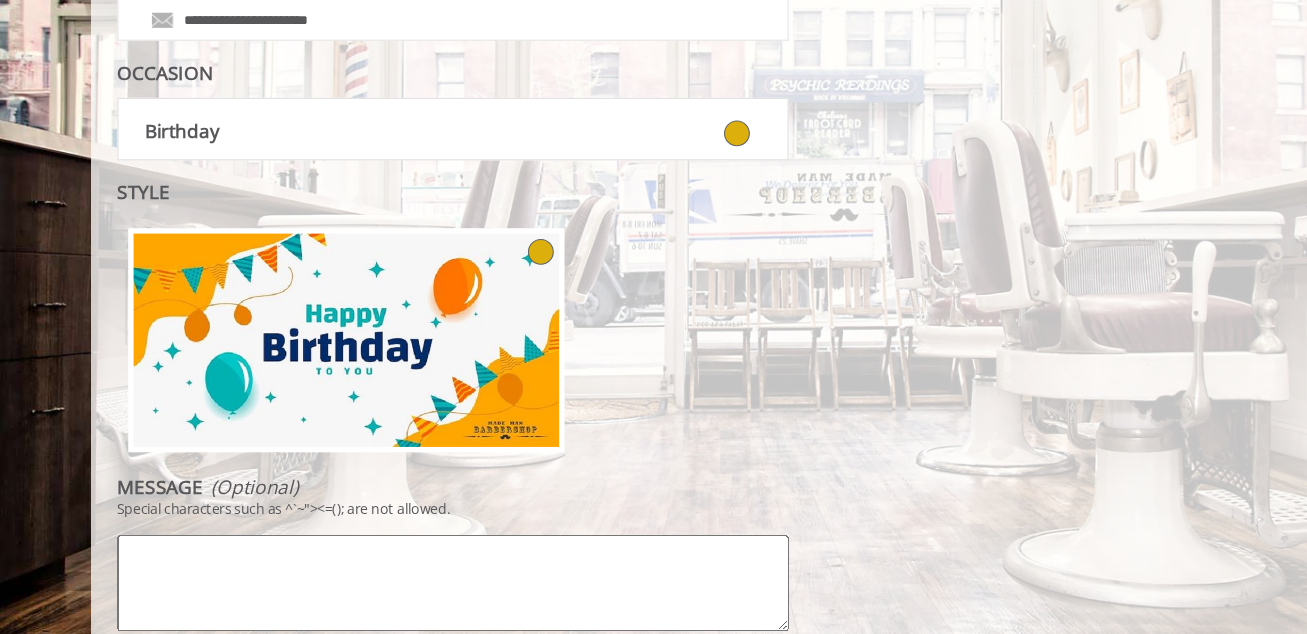scroll, scrollTop: 849, scrollLeft: 0, axis: vertical 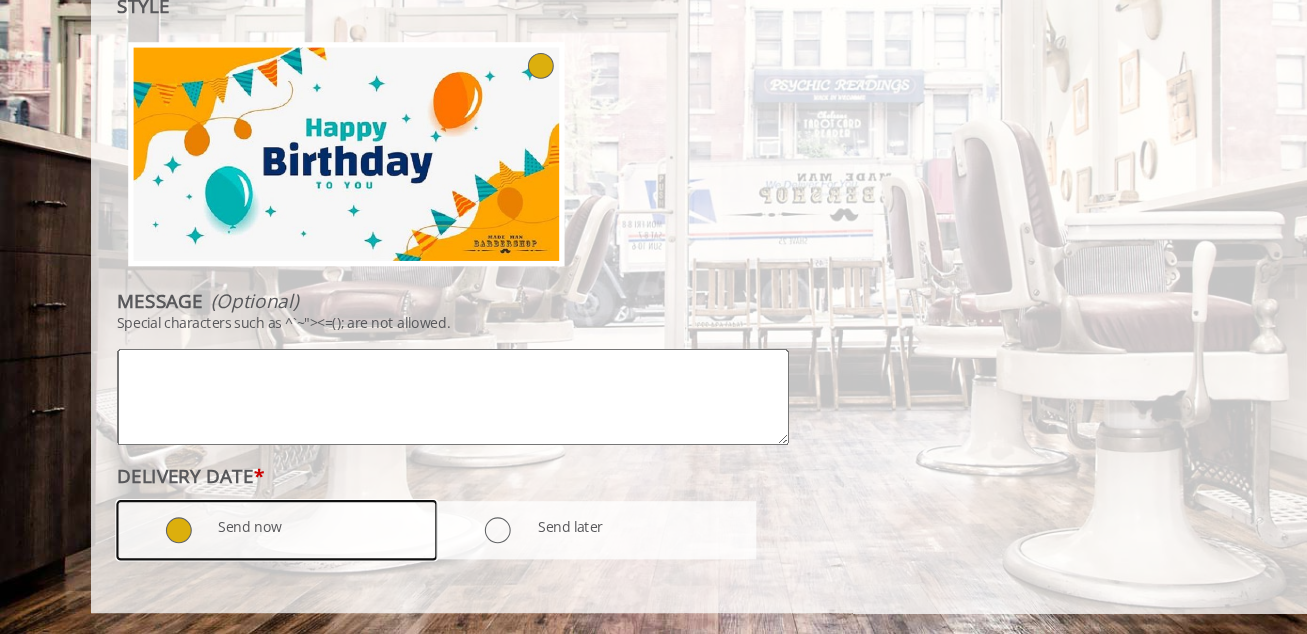 click on "Send now" at bounding box center [291, 537] 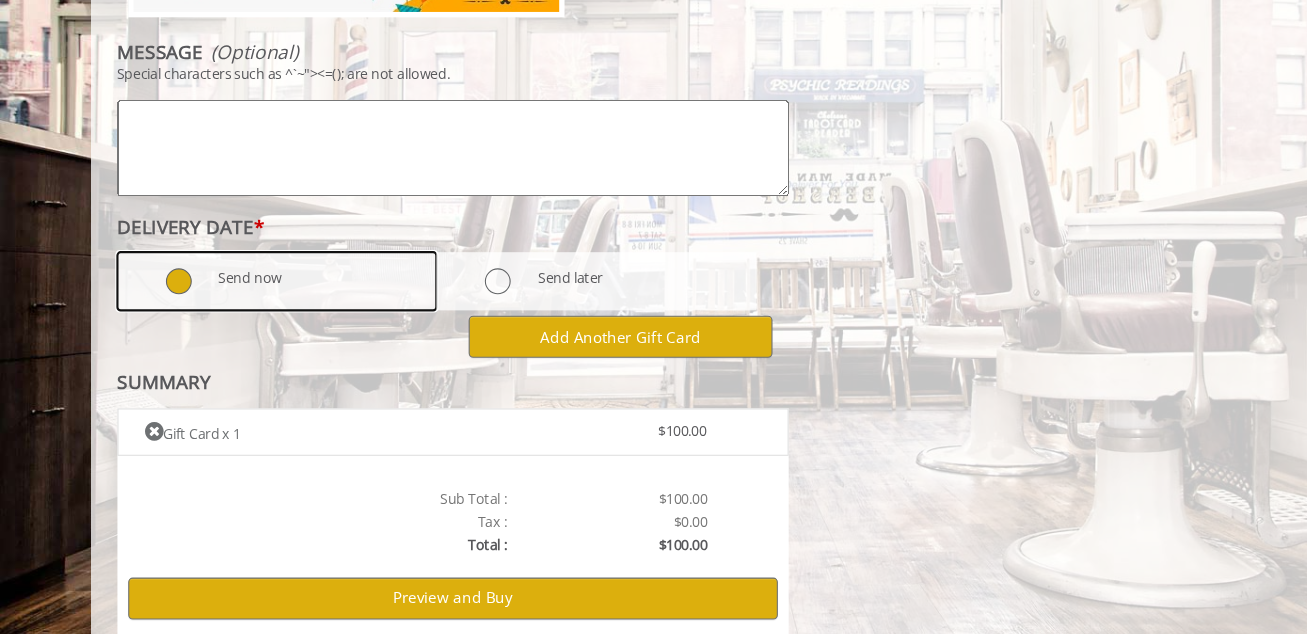 scroll, scrollTop: 1156, scrollLeft: 0, axis: vertical 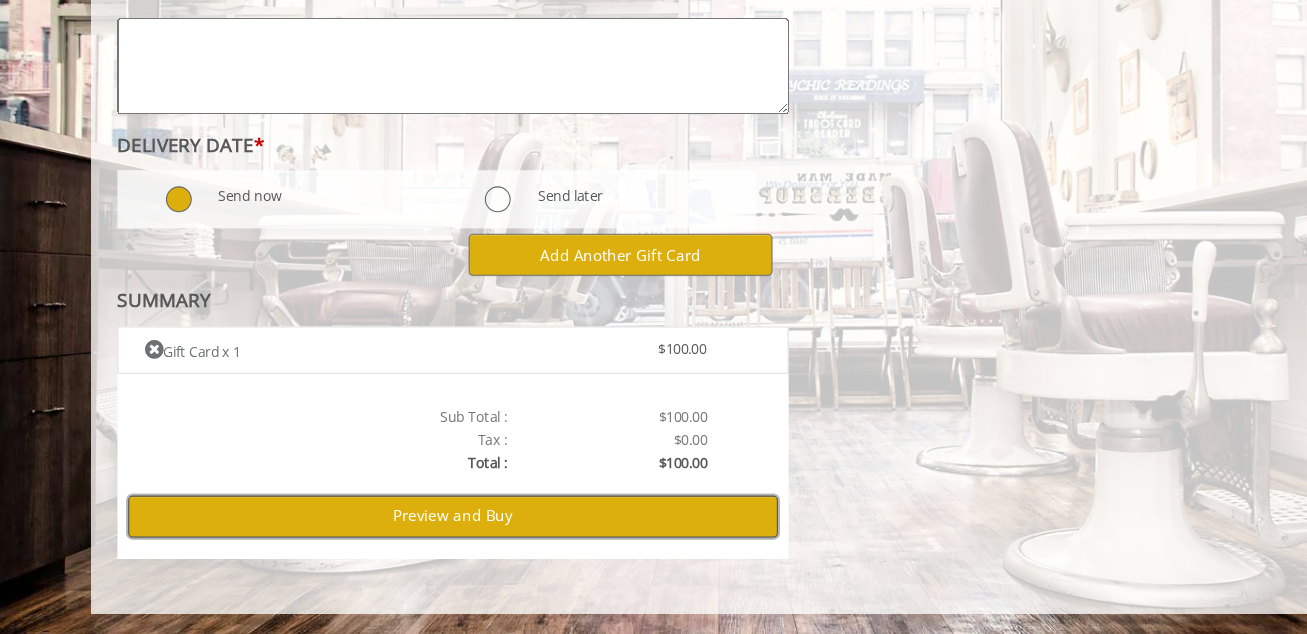 click on "Preview and Buy" at bounding box center [420, 524] 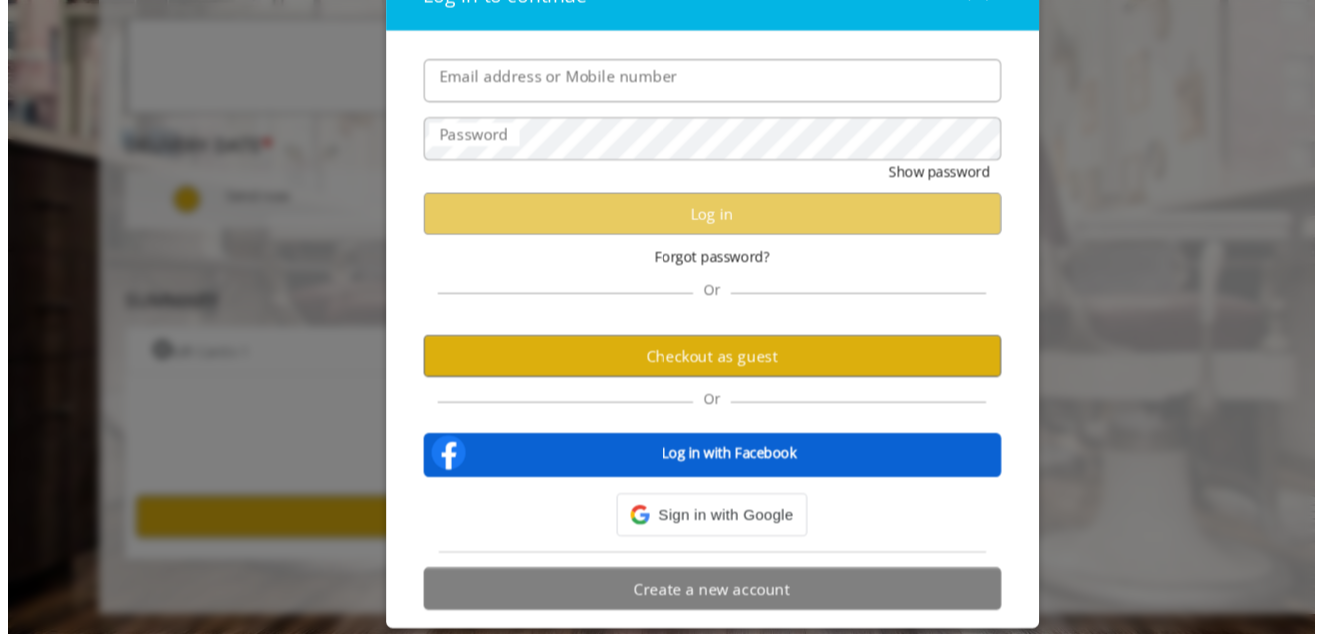 scroll, scrollTop: 0, scrollLeft: 0, axis: both 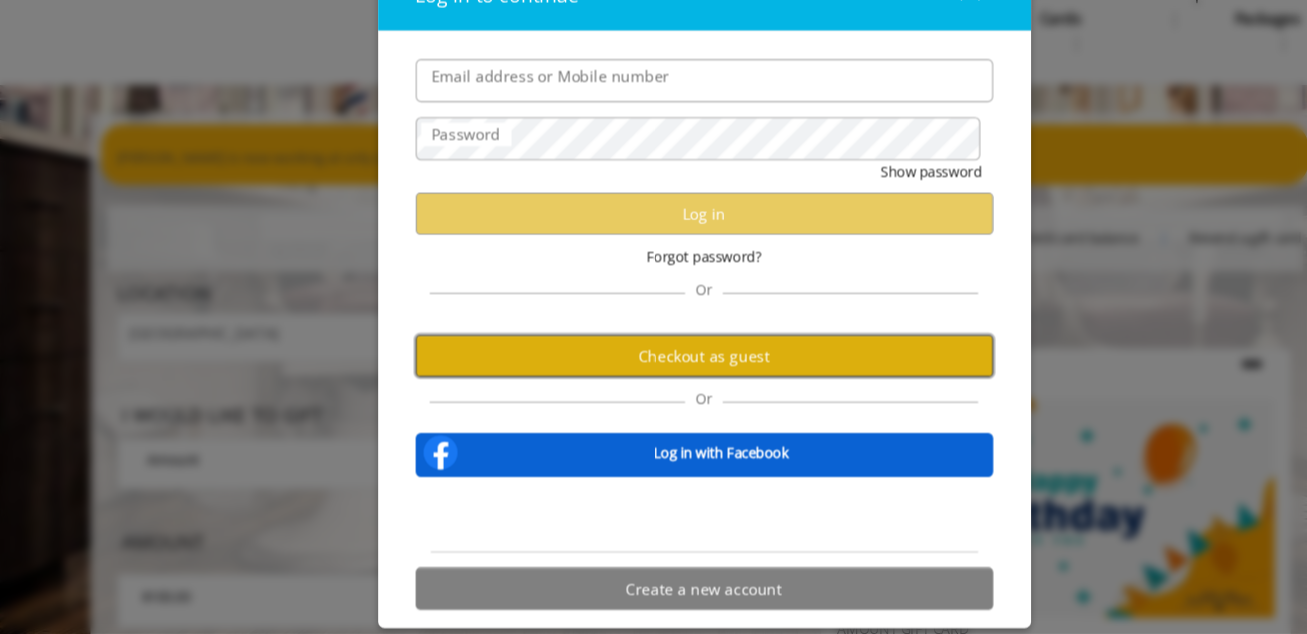 click on "Checkout as guest" at bounding box center (654, 375) 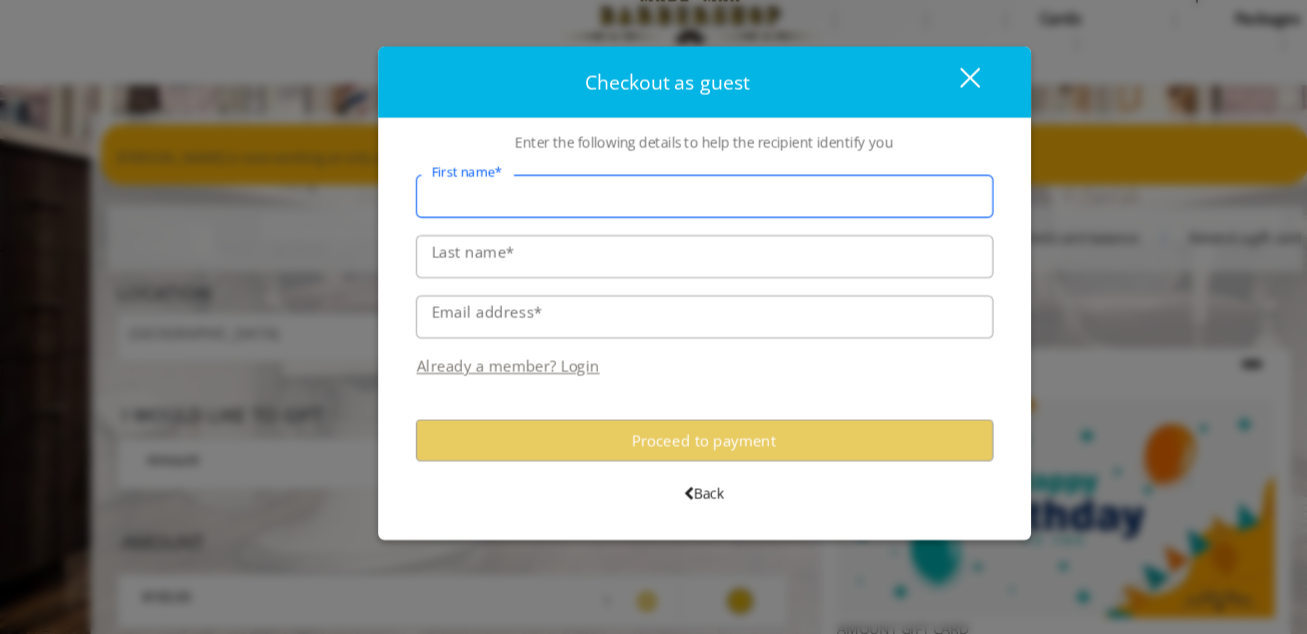 click on "First name*" at bounding box center [654, 228] 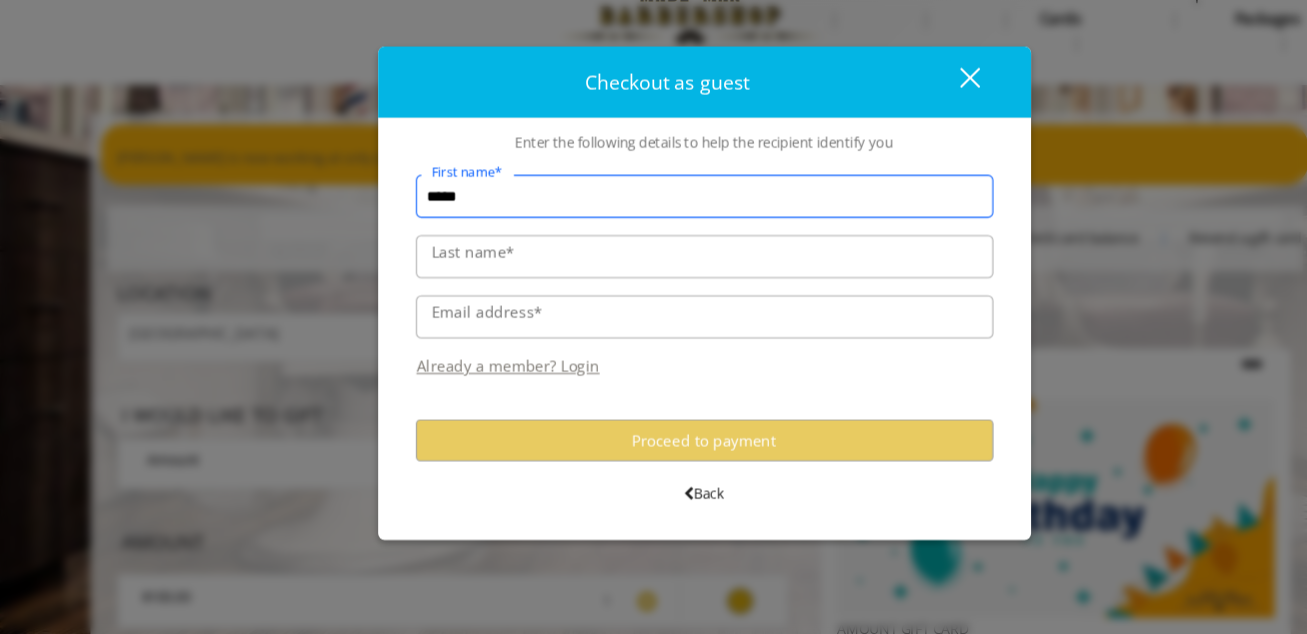 type on "*****" 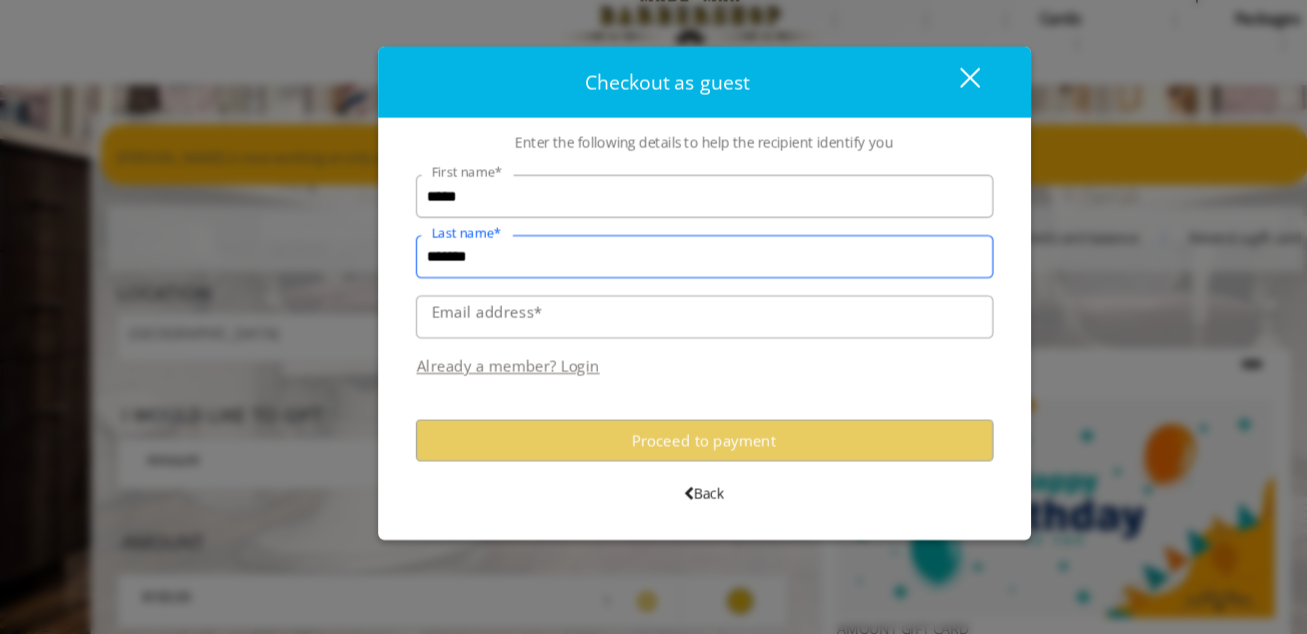 type on "*******" 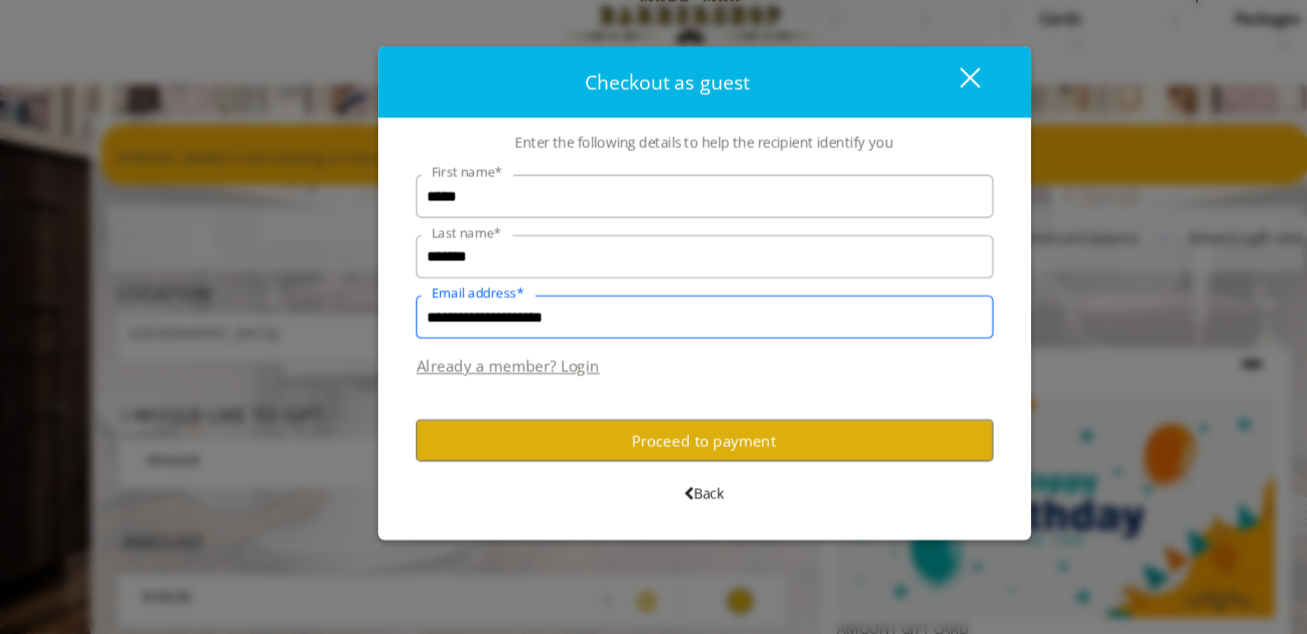 click on "**********" at bounding box center [654, 340] 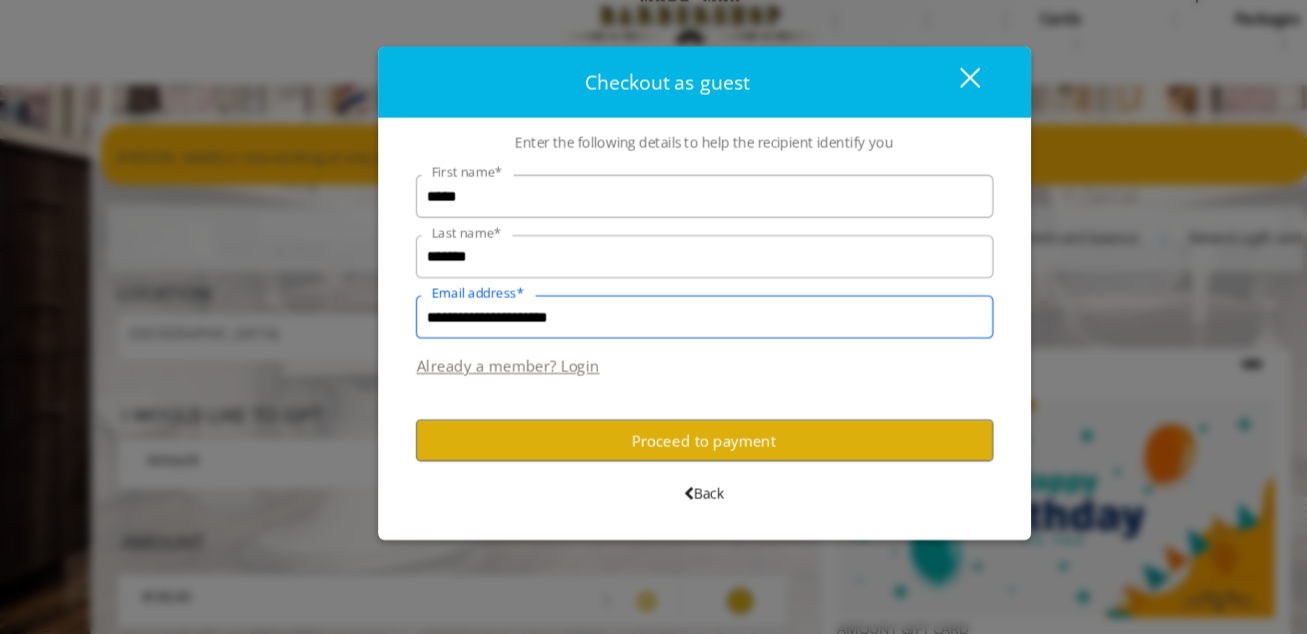 type on "**********" 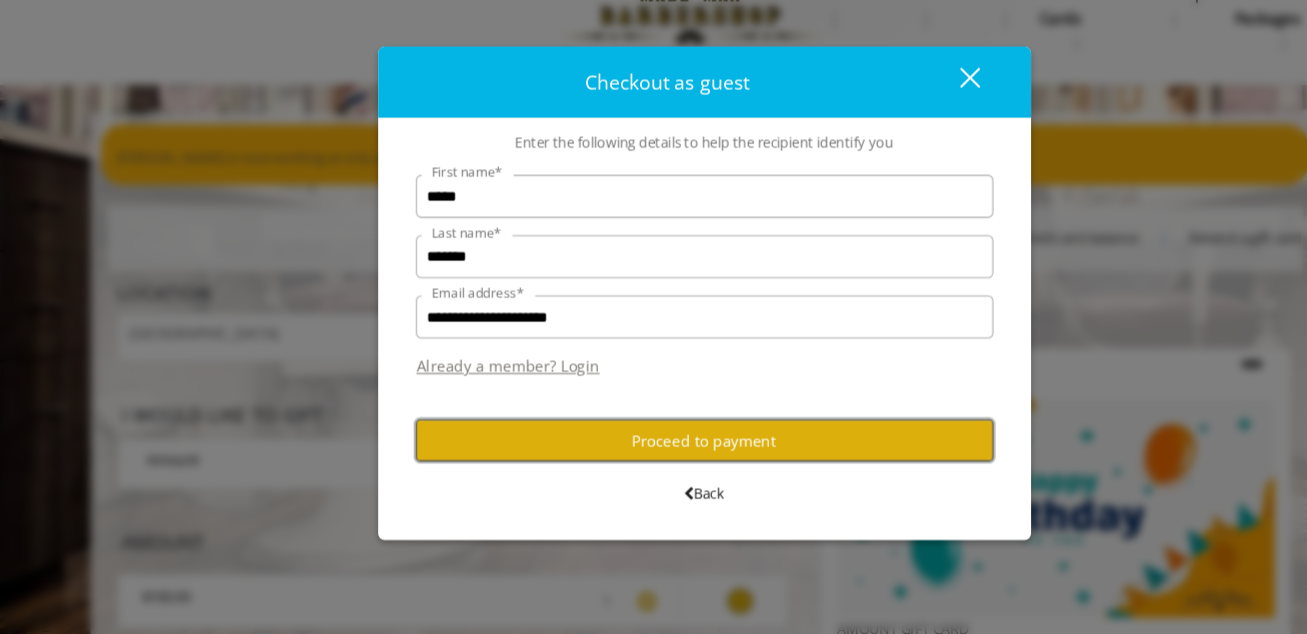 click on "Proceed to payment" at bounding box center [654, 453] 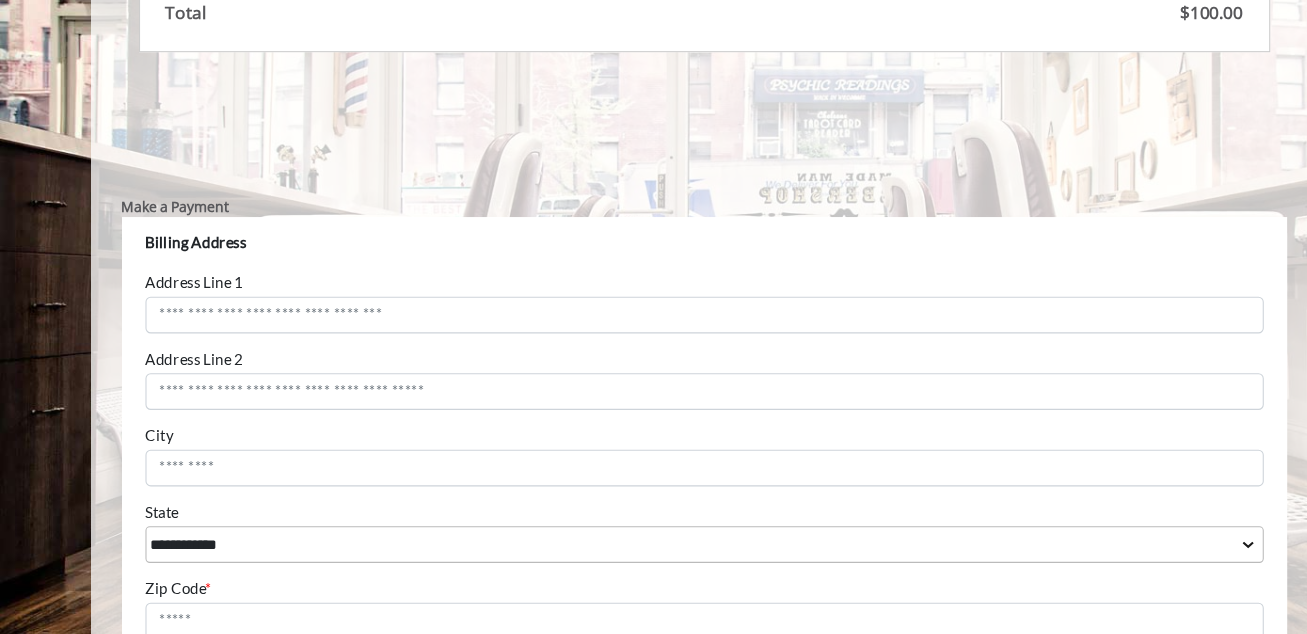 scroll, scrollTop: 869, scrollLeft: 0, axis: vertical 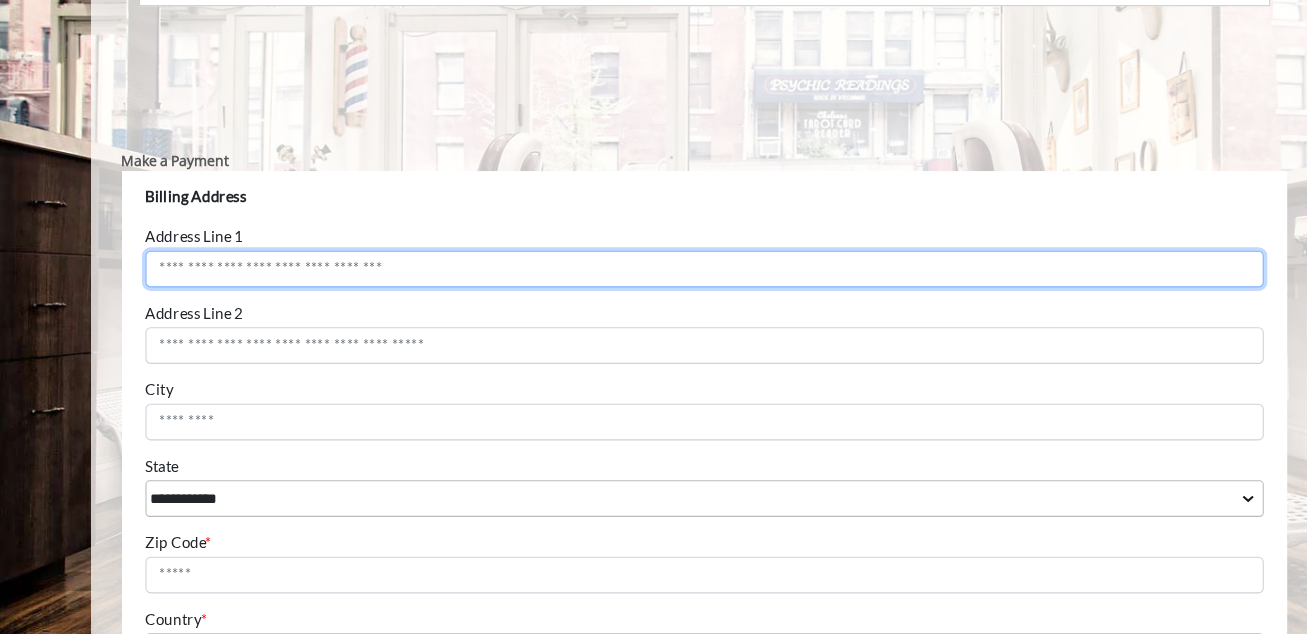 click on "Address Line 1" at bounding box center (662, 262) 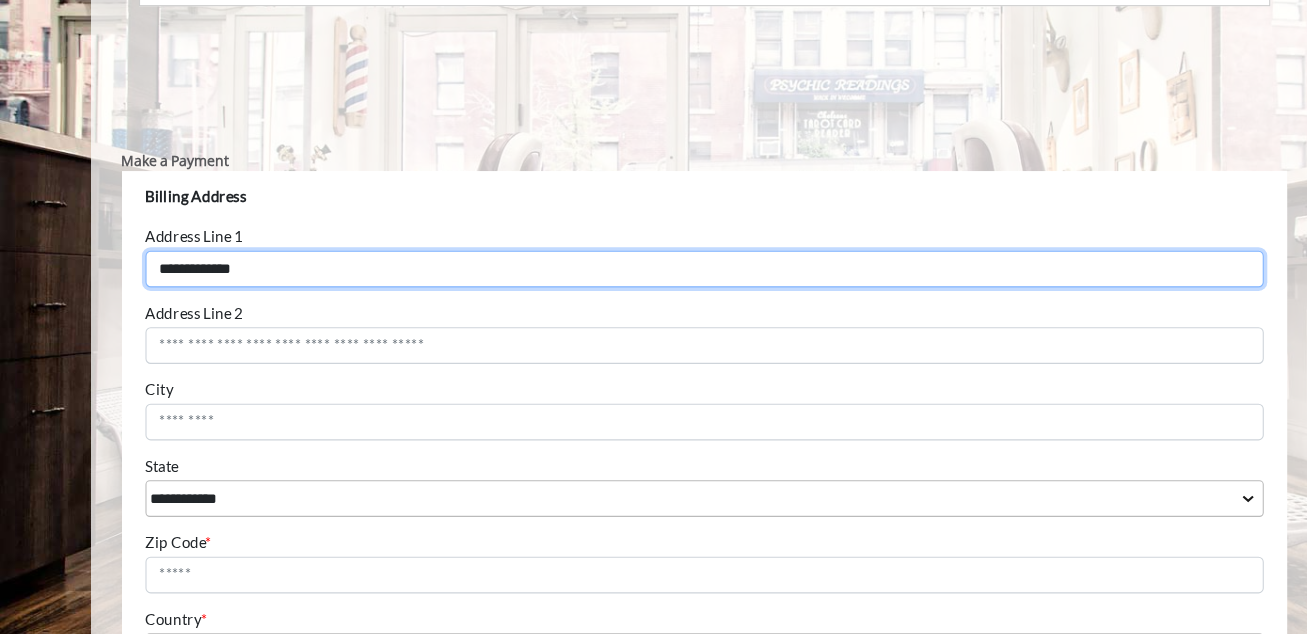 type on "**********" 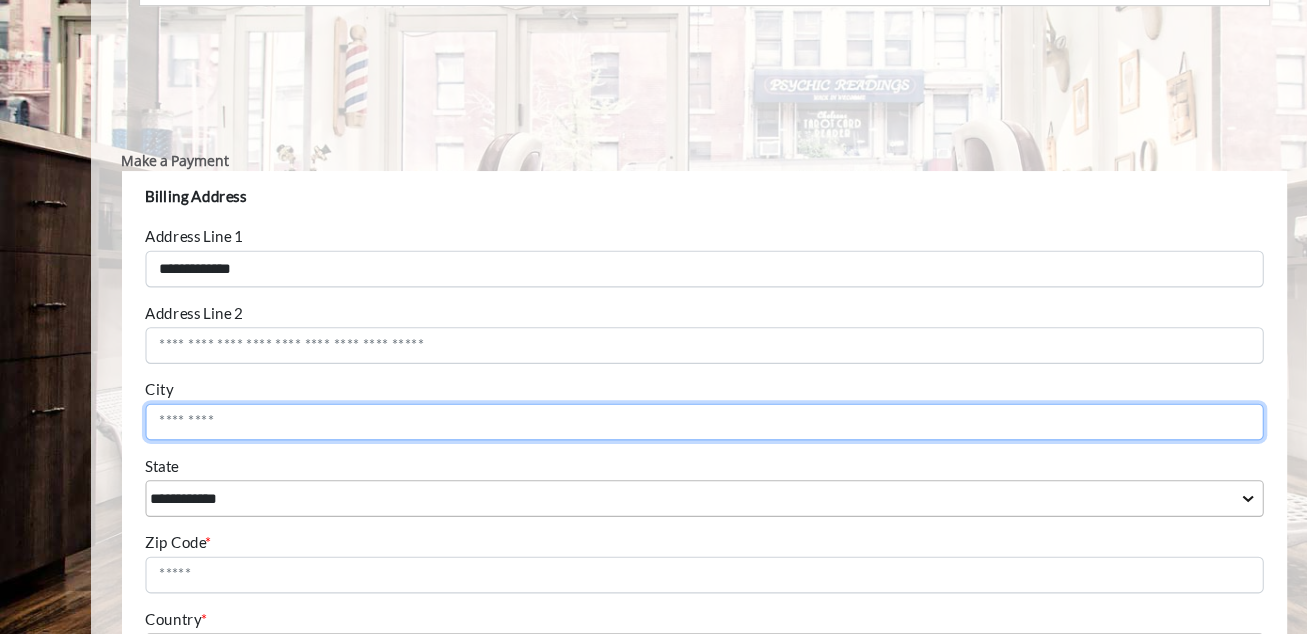 click on "City" at bounding box center [662, 404] 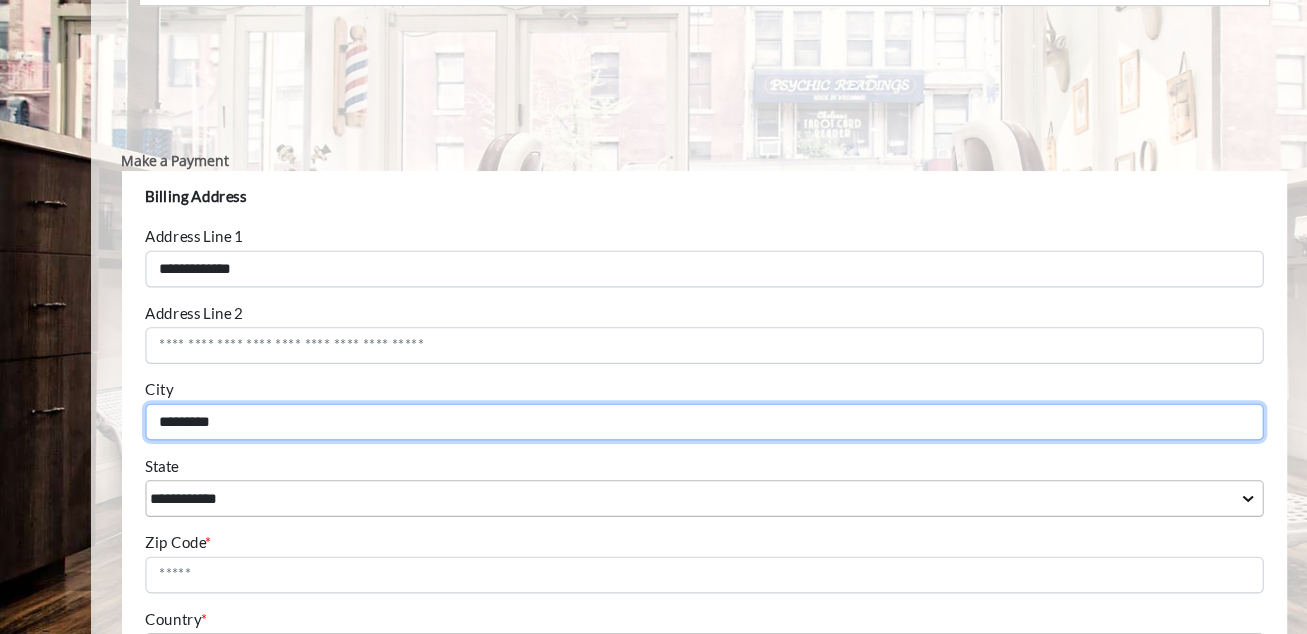 scroll, scrollTop: 1044, scrollLeft: 0, axis: vertical 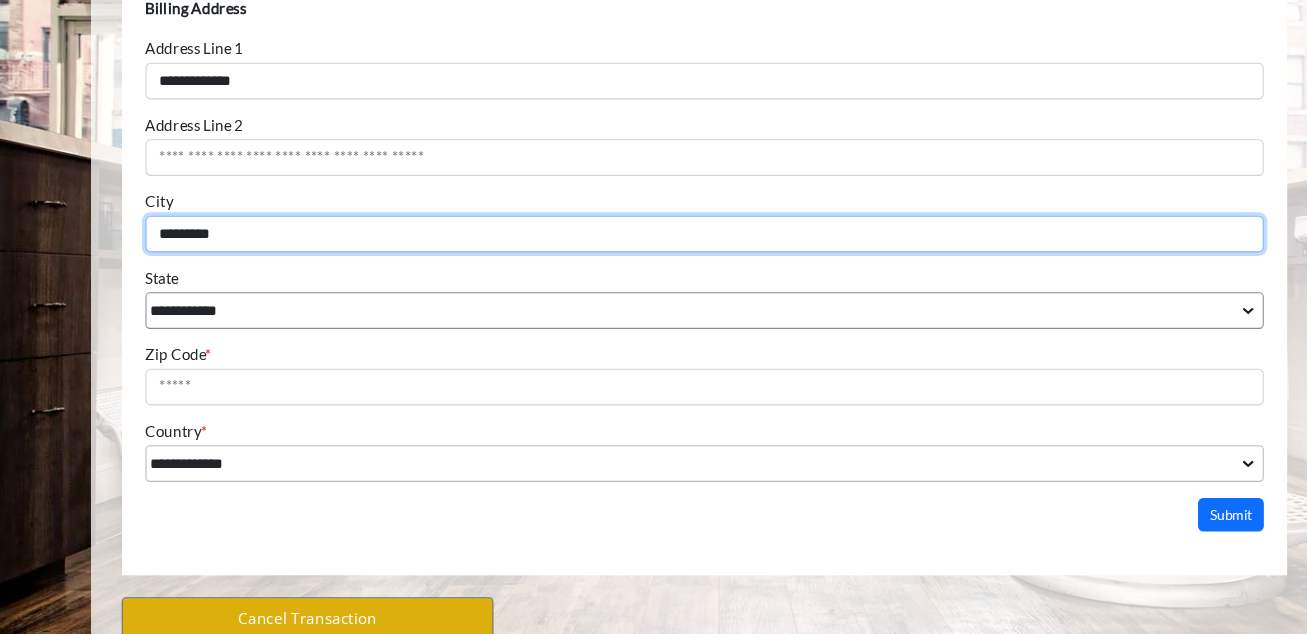 type on "*********" 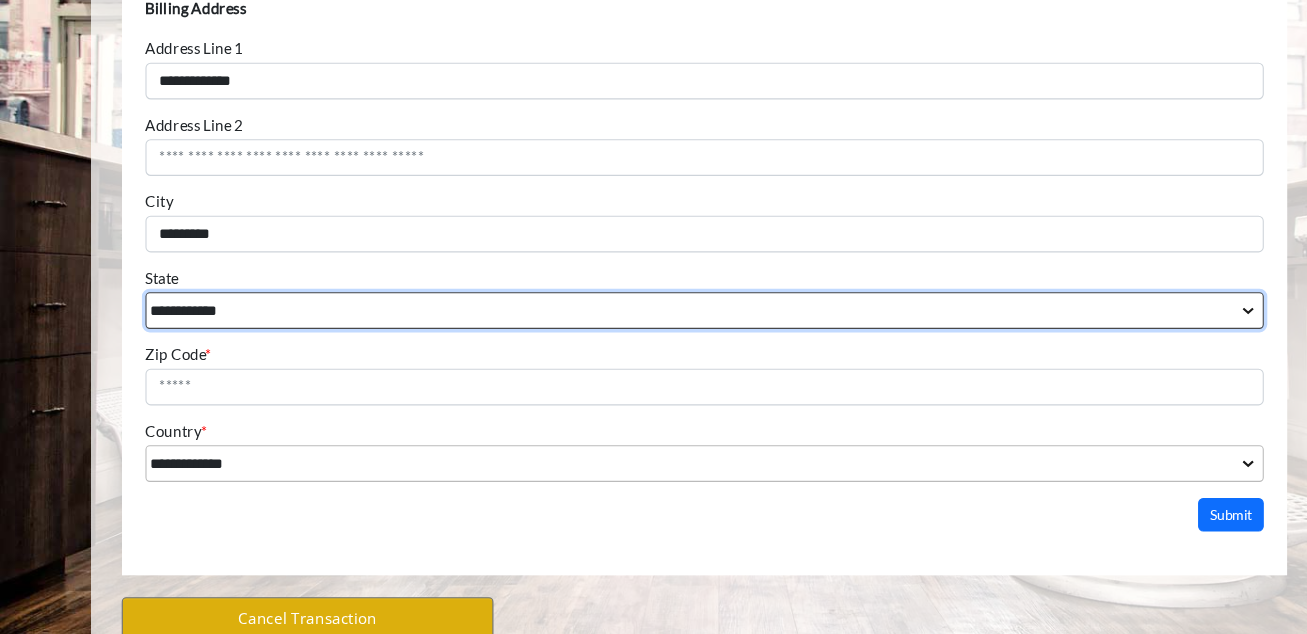 click on "**********" at bounding box center (662, 288) 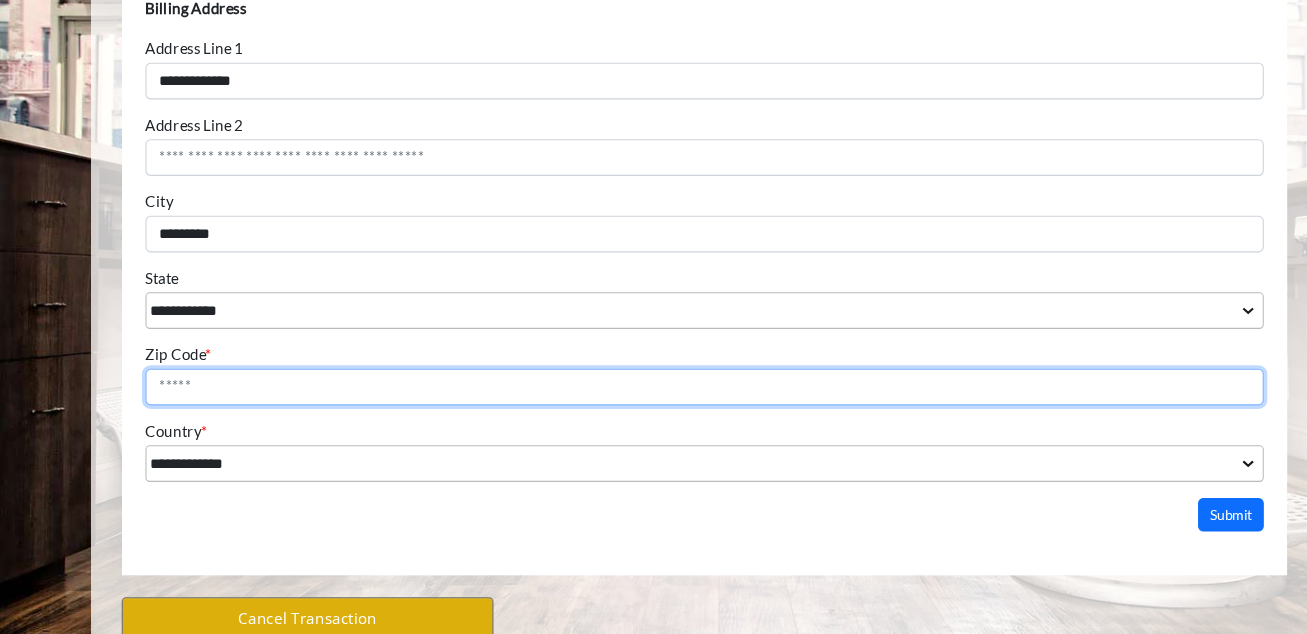 click on "Zip Code  *" at bounding box center (662, 359) 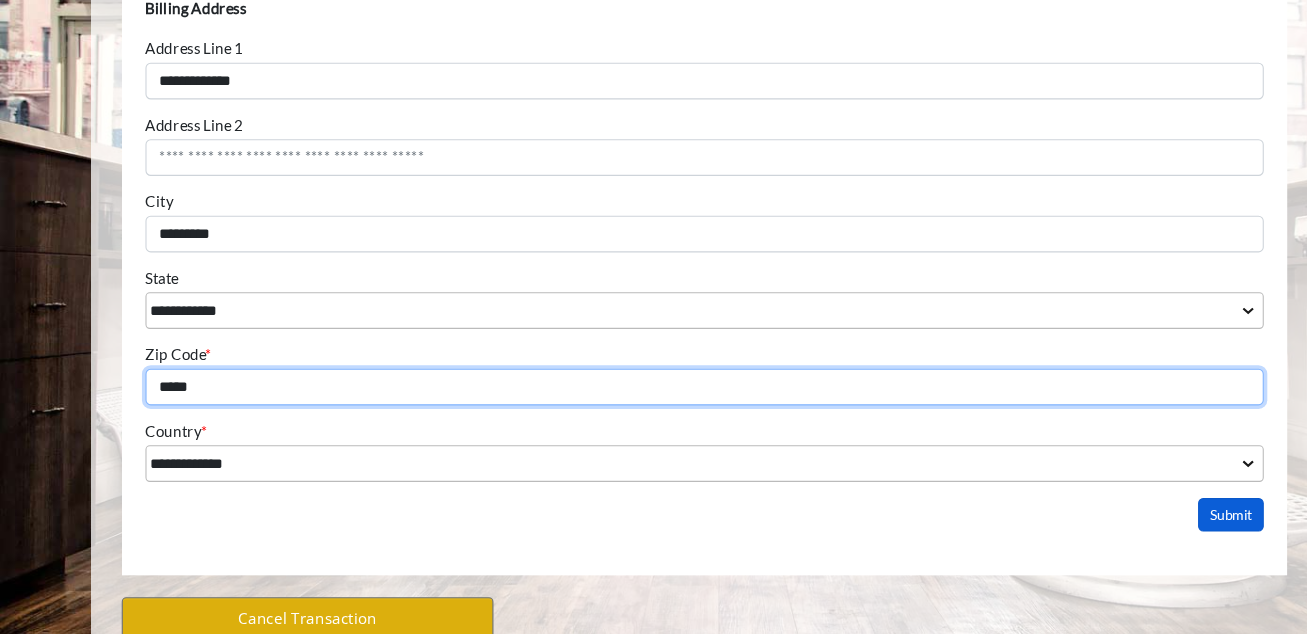 type on "*****" 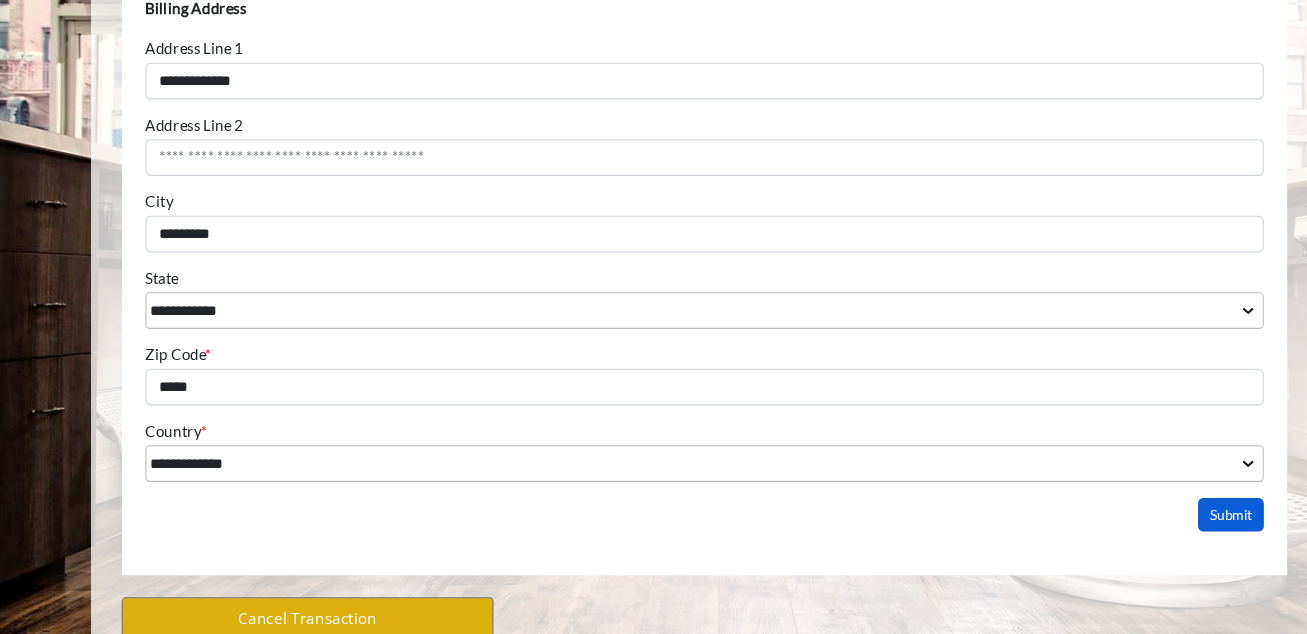 click on "Submit" at bounding box center [1151, 477] 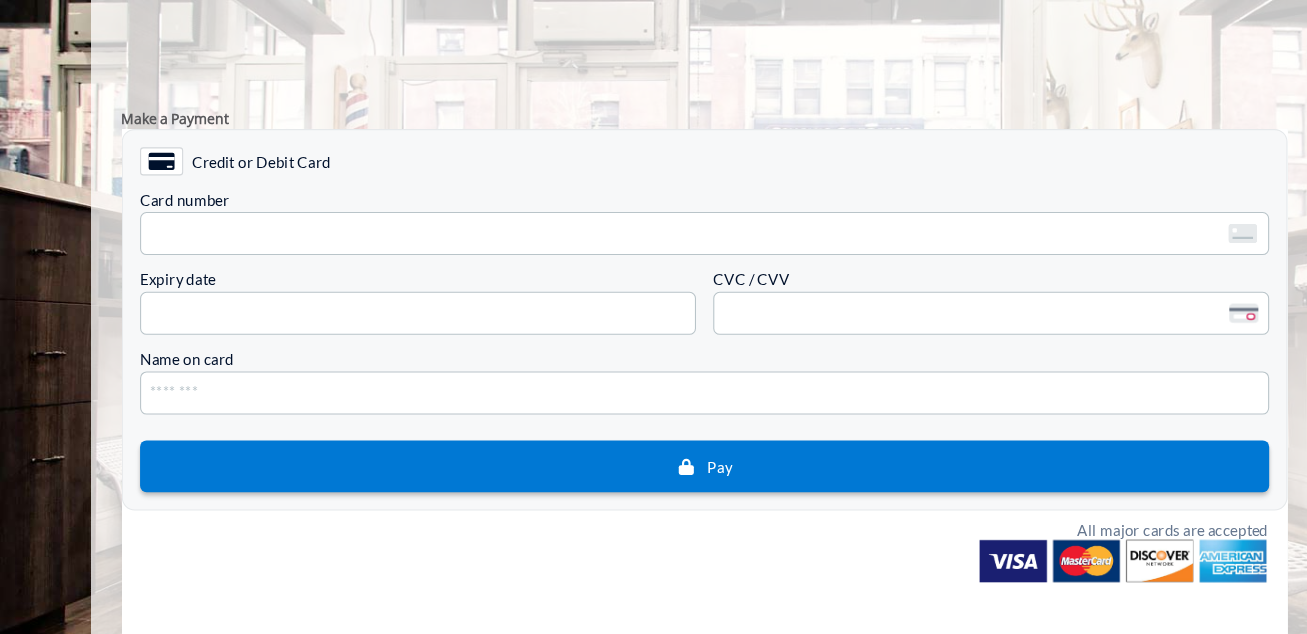 scroll, scrollTop: 949, scrollLeft: 0, axis: vertical 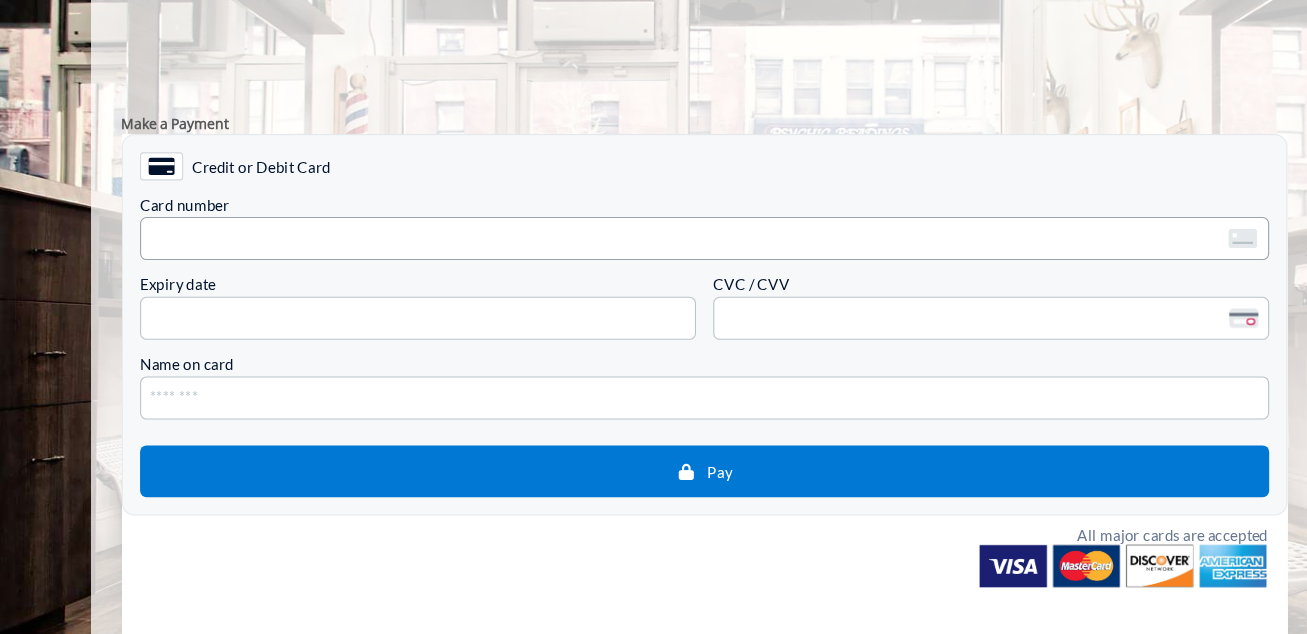 click on "<p>Your browser does not support iframes.</p>" at bounding box center (662, 230) 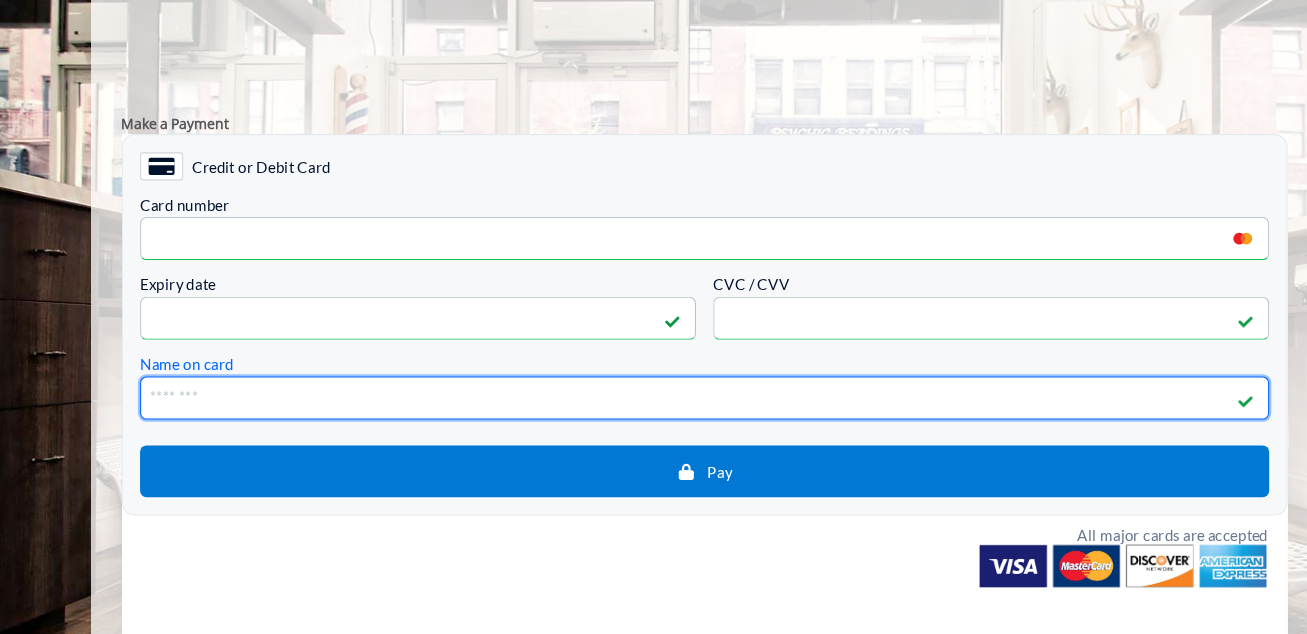 click on "Name on card" at bounding box center (662, 378) 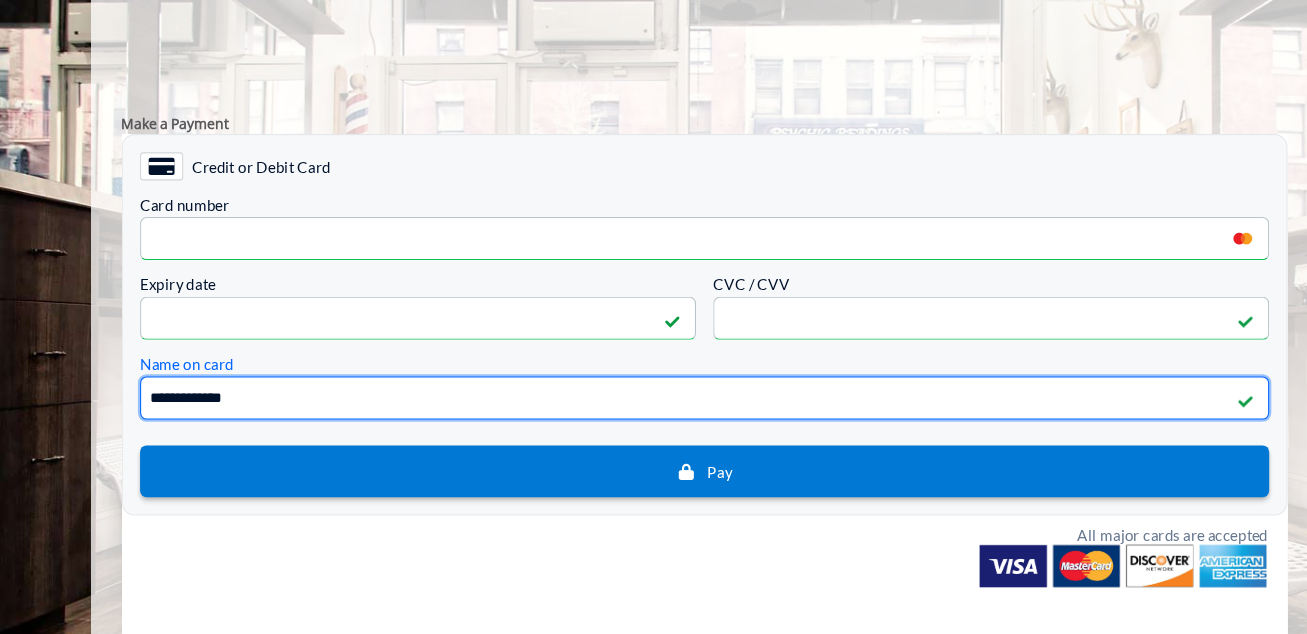 type on "**********" 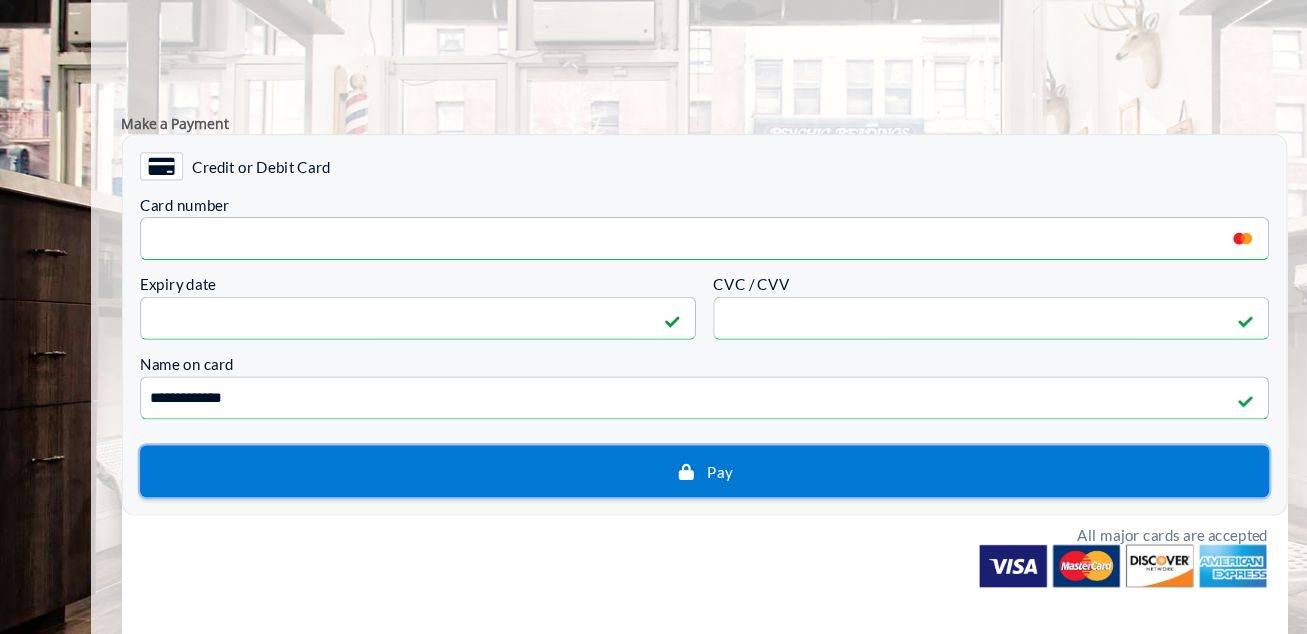 click on "Pay" at bounding box center [662, 446] 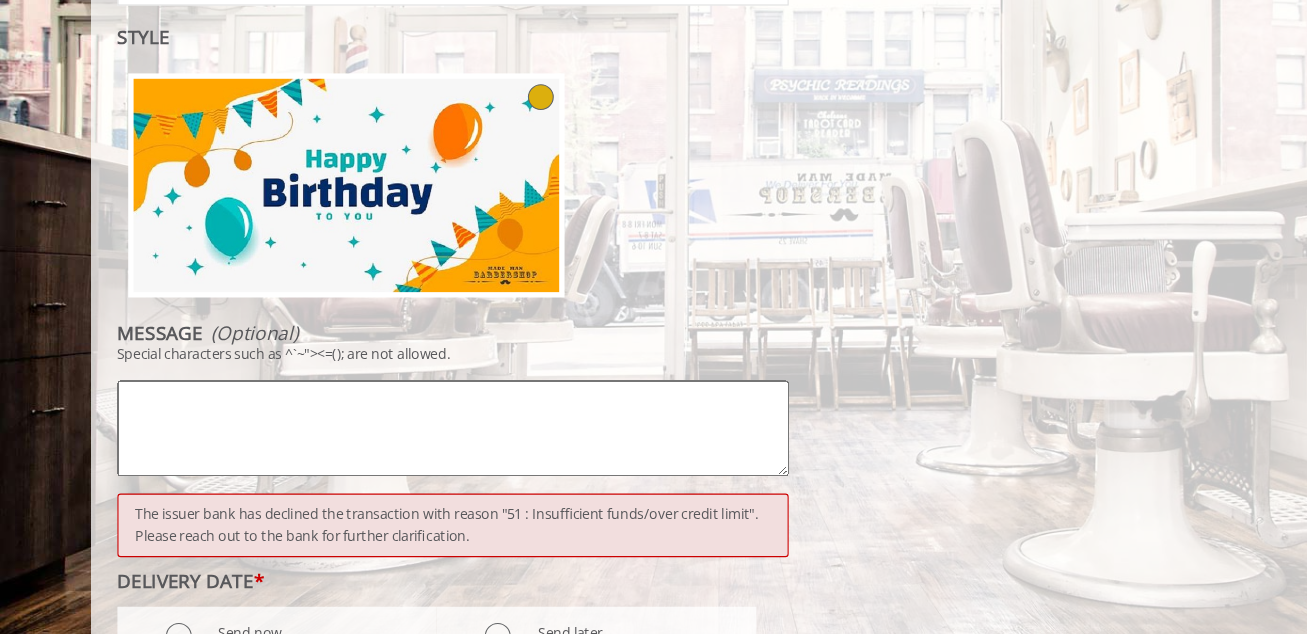 scroll, scrollTop: 998, scrollLeft: 0, axis: vertical 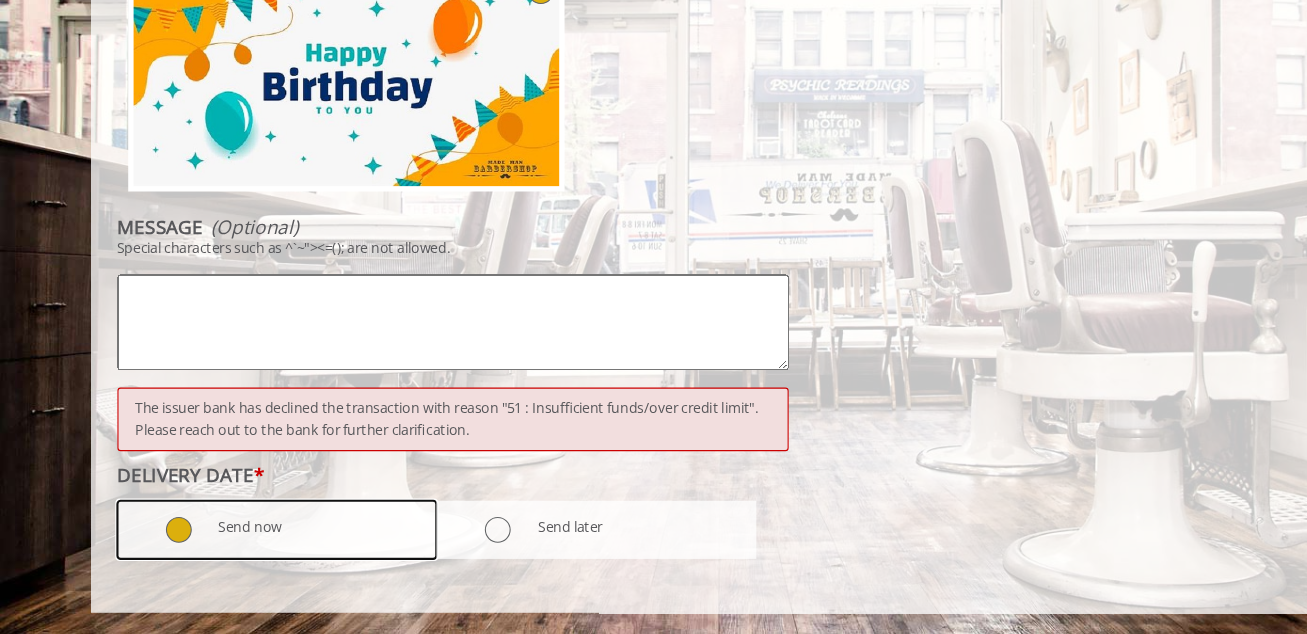 click at bounding box center (166, 537) 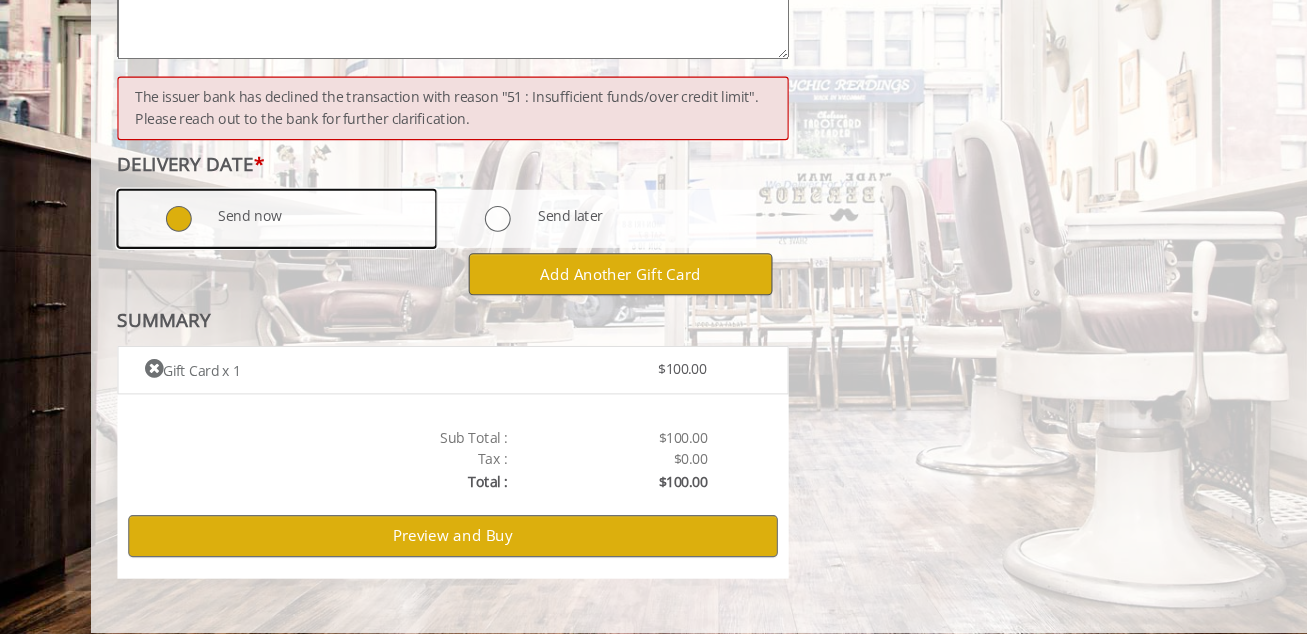 scroll, scrollTop: 1305, scrollLeft: 0, axis: vertical 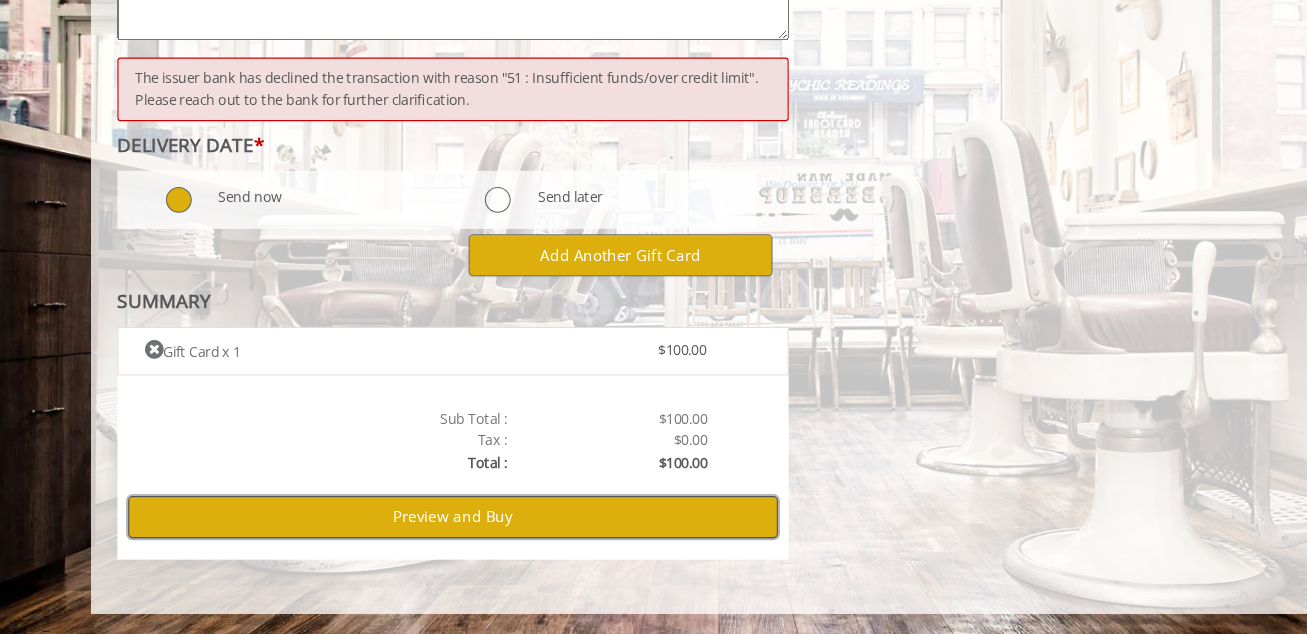 click on "Preview and Buy" at bounding box center [420, 524] 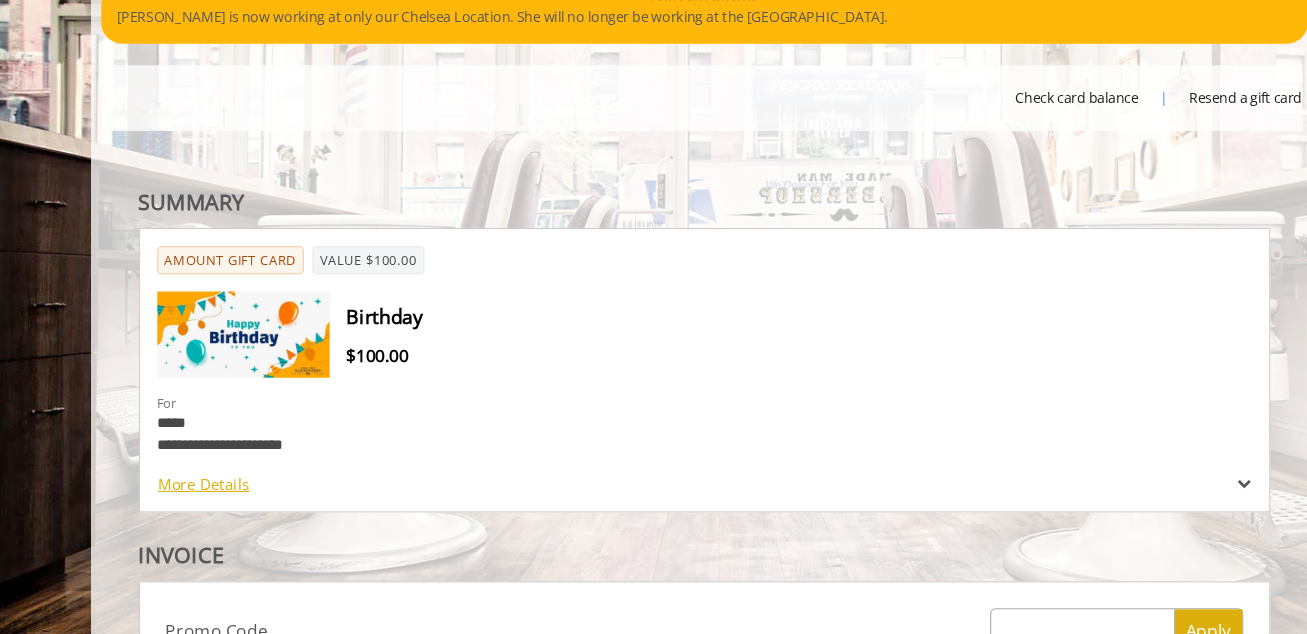 scroll, scrollTop: 131, scrollLeft: 0, axis: vertical 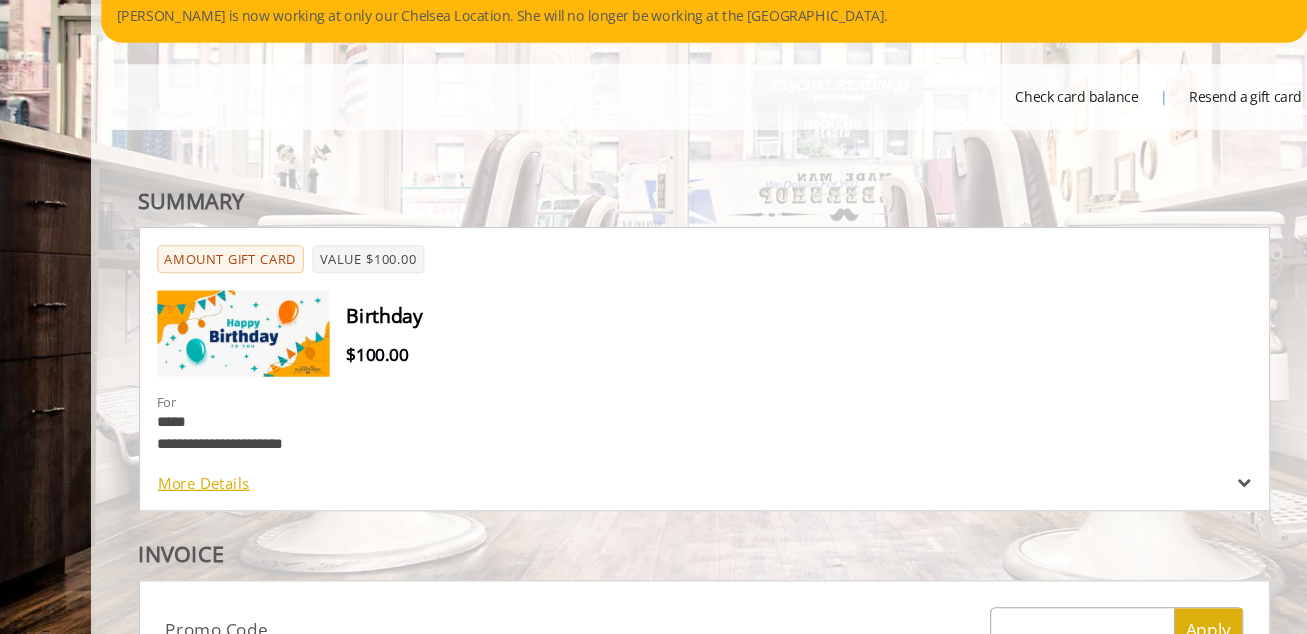 click on "More Details" at bounding box center (189, 493) 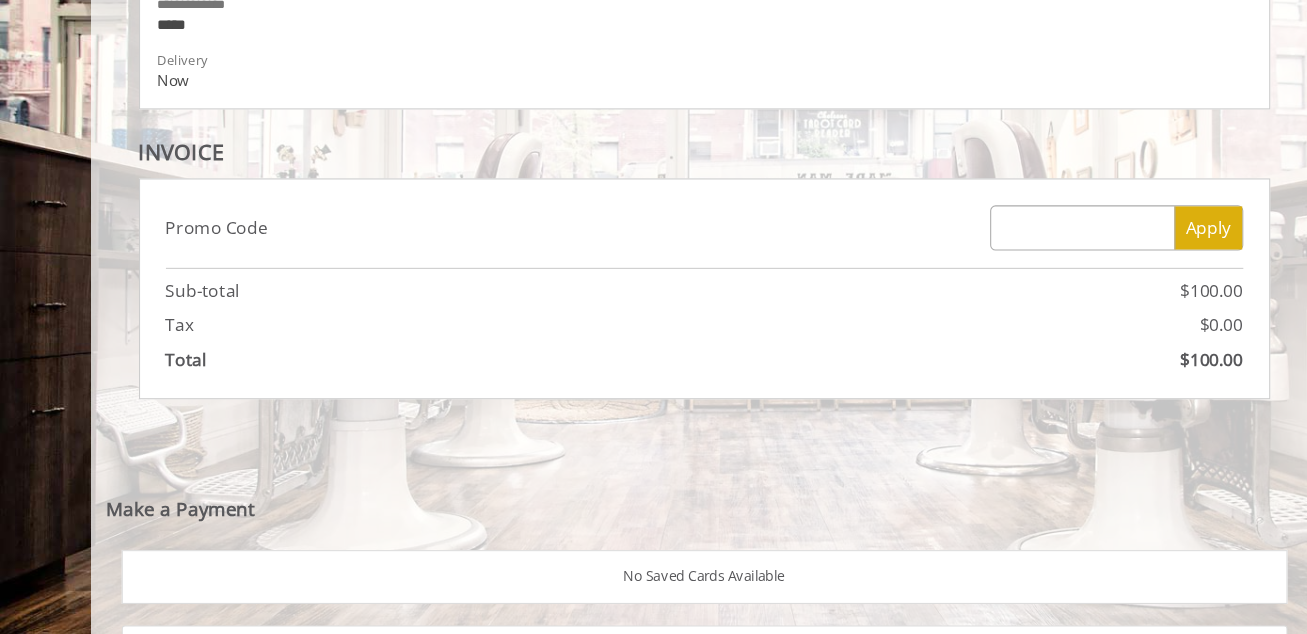 scroll, scrollTop: 721, scrollLeft: 0, axis: vertical 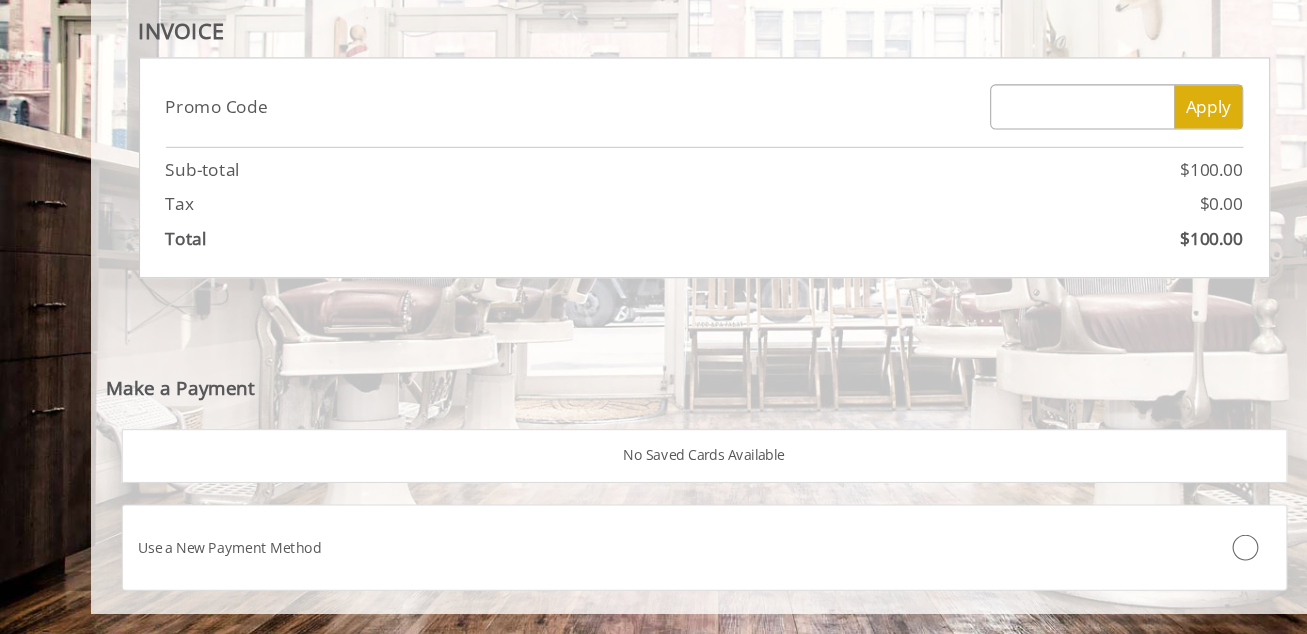 click on "No Saved Cards Available" 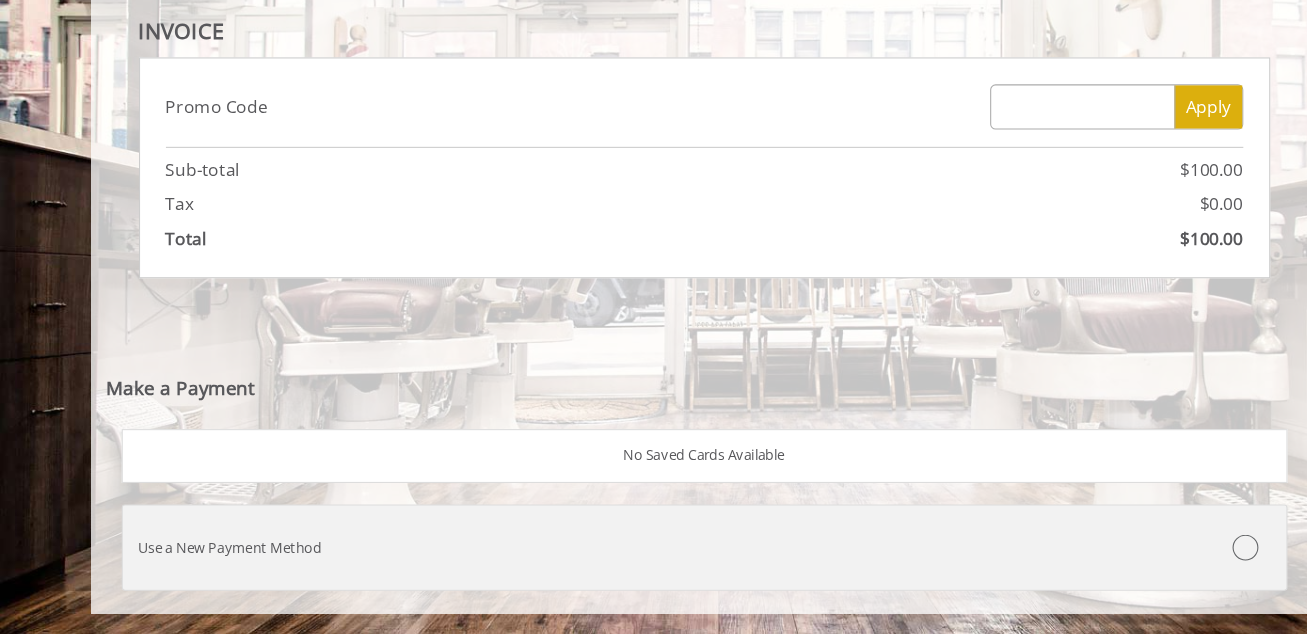 click at bounding box center (1156, 553) 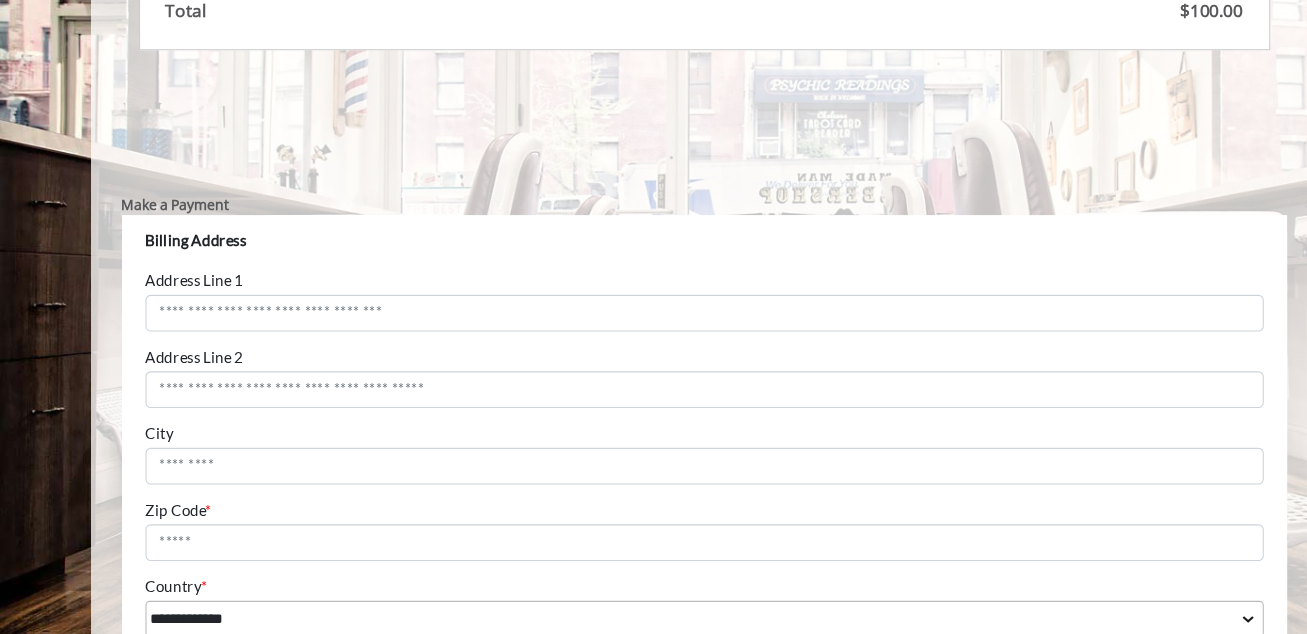 scroll, scrollTop: 0, scrollLeft: 0, axis: both 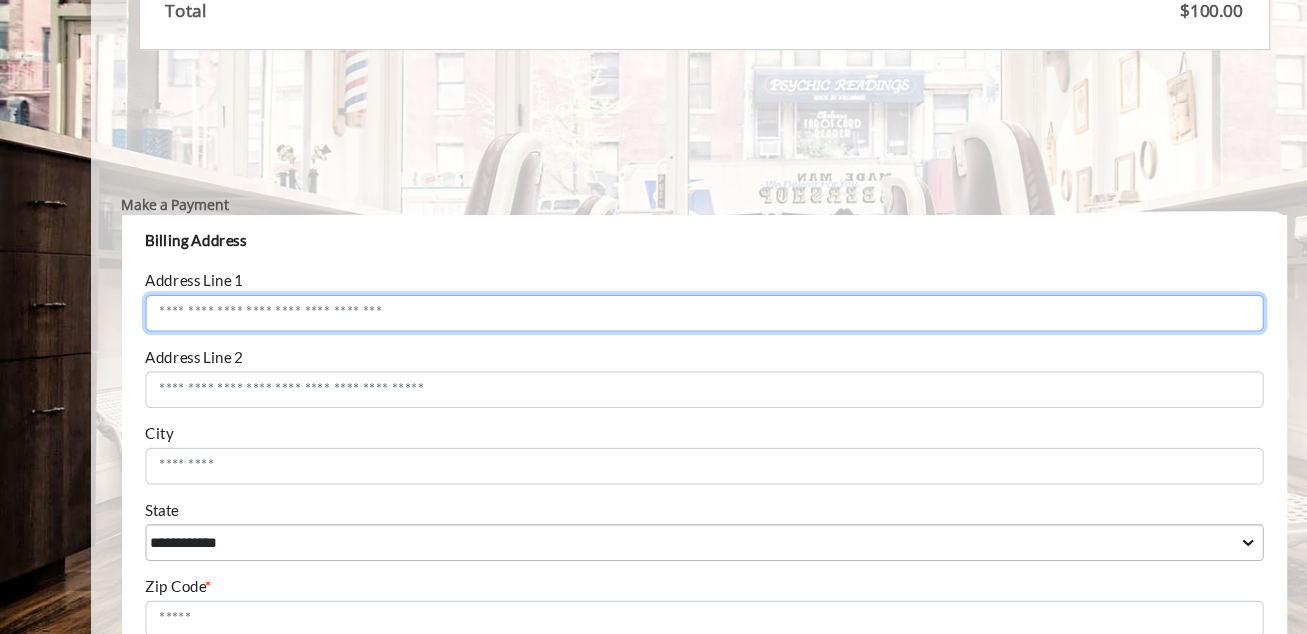 click on "Address Line 1" at bounding box center [662, 306] 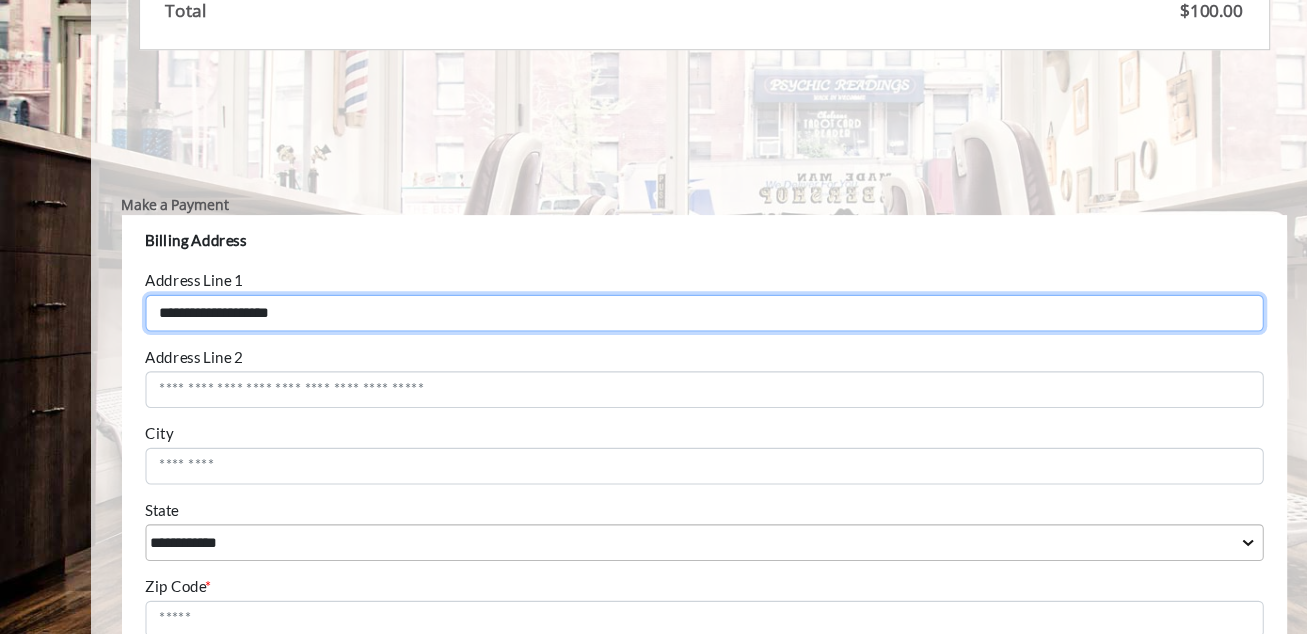 type on "**********" 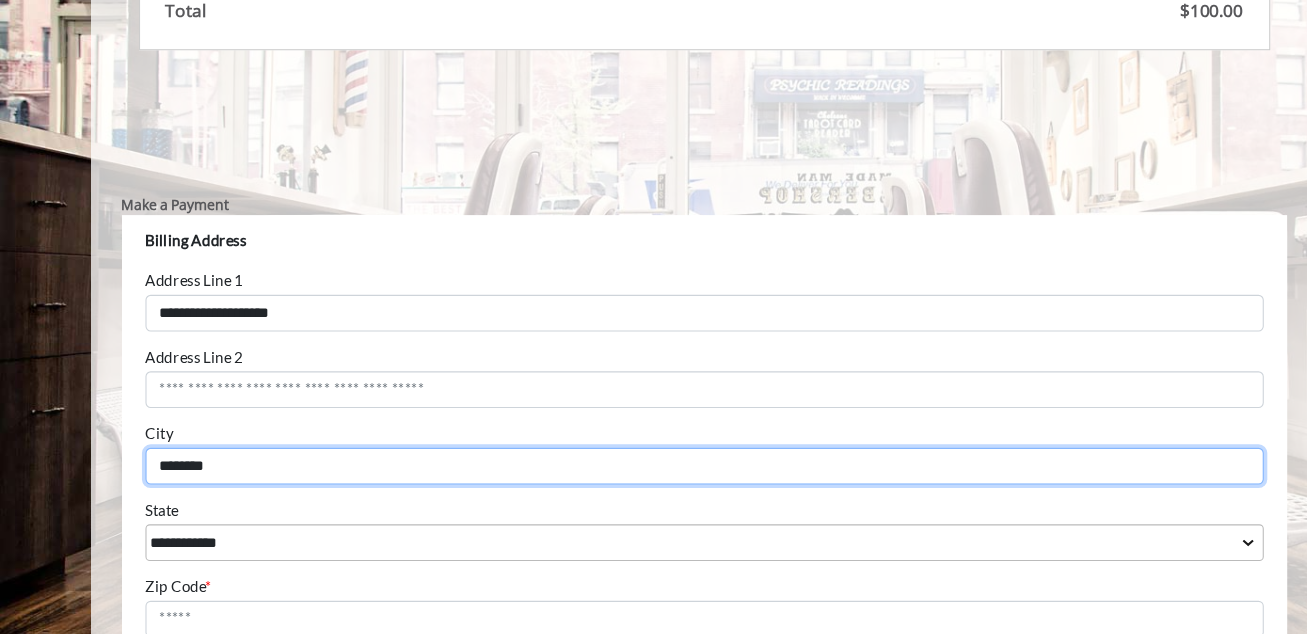 type on "********" 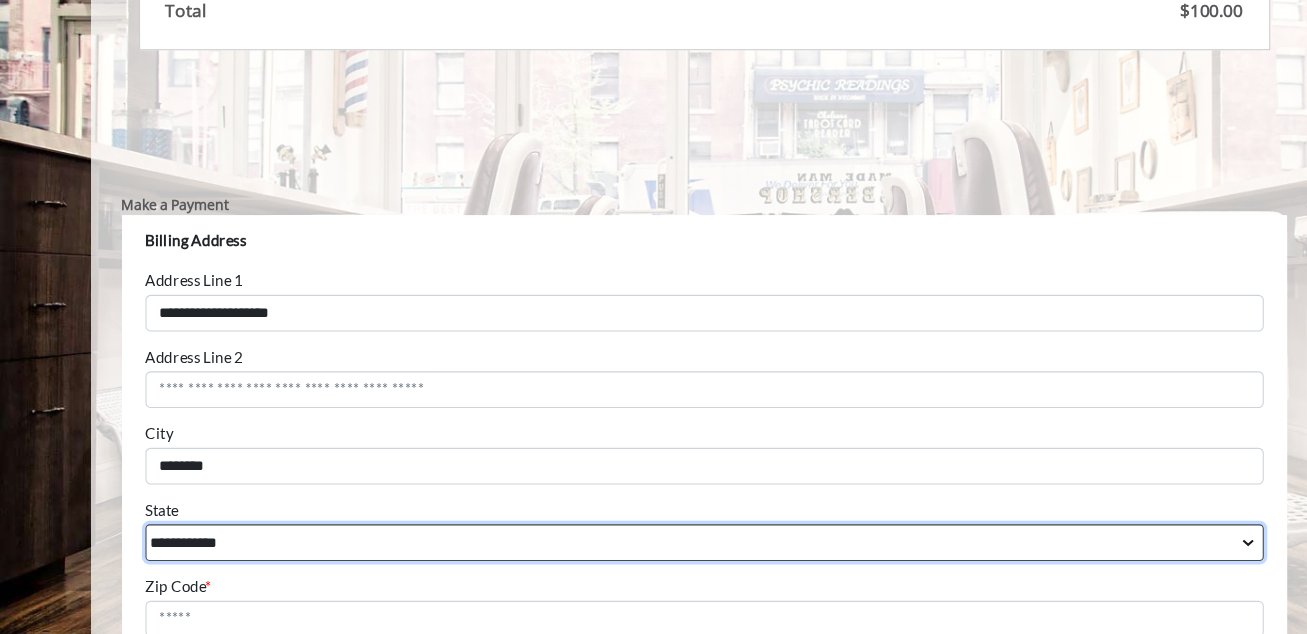 select on "**" 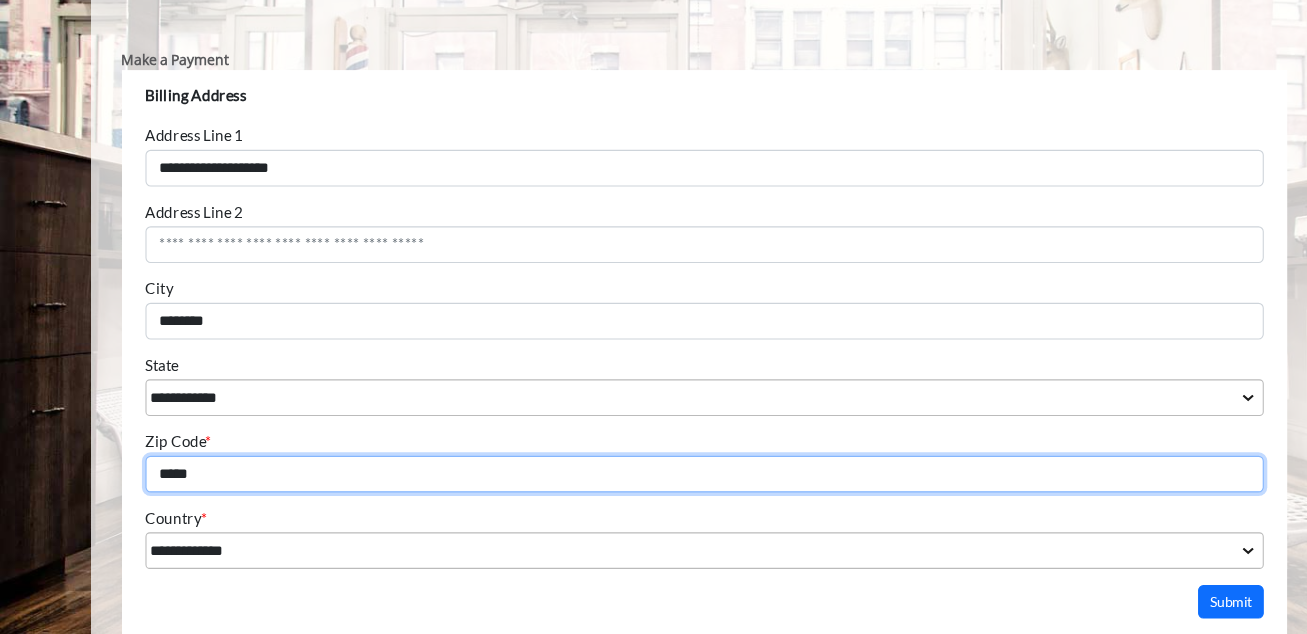 scroll, scrollTop: 1186, scrollLeft: 0, axis: vertical 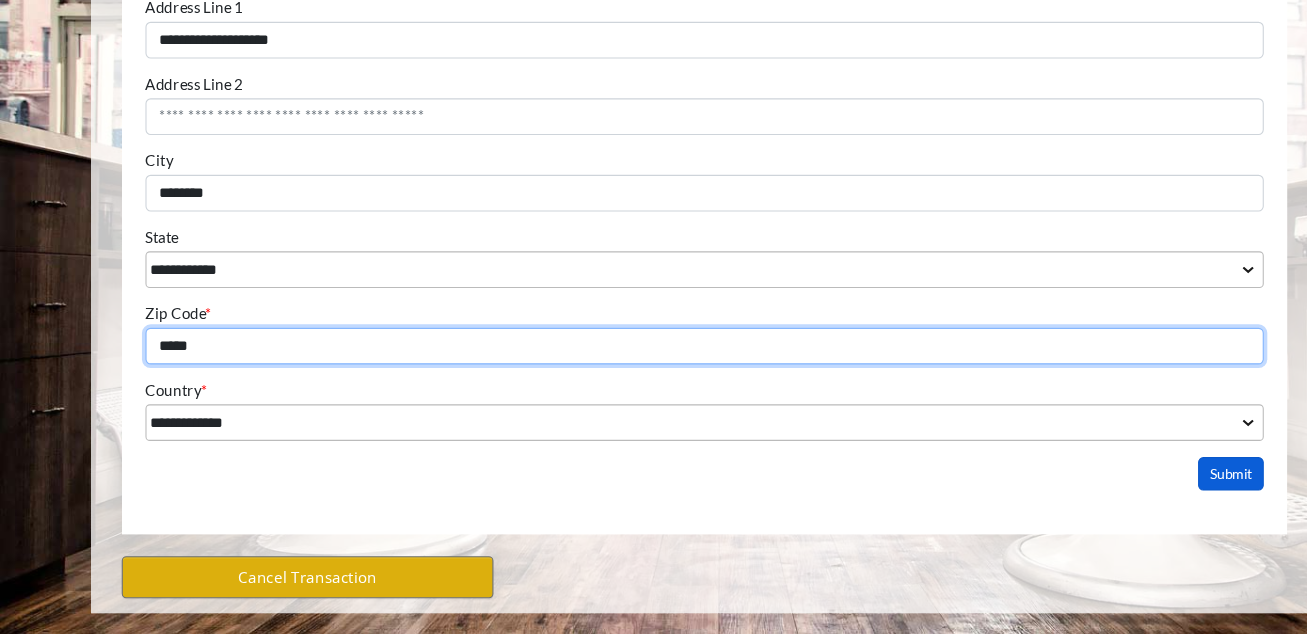 type on "*****" 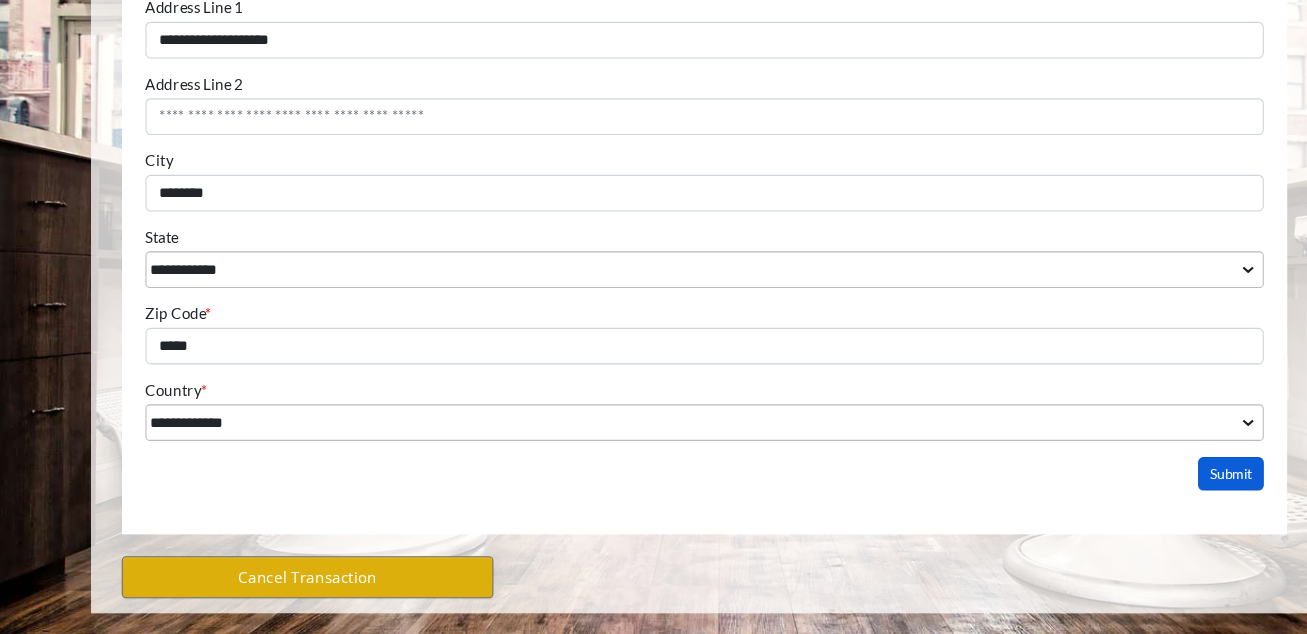click on "Submit" at bounding box center (1151, 436) 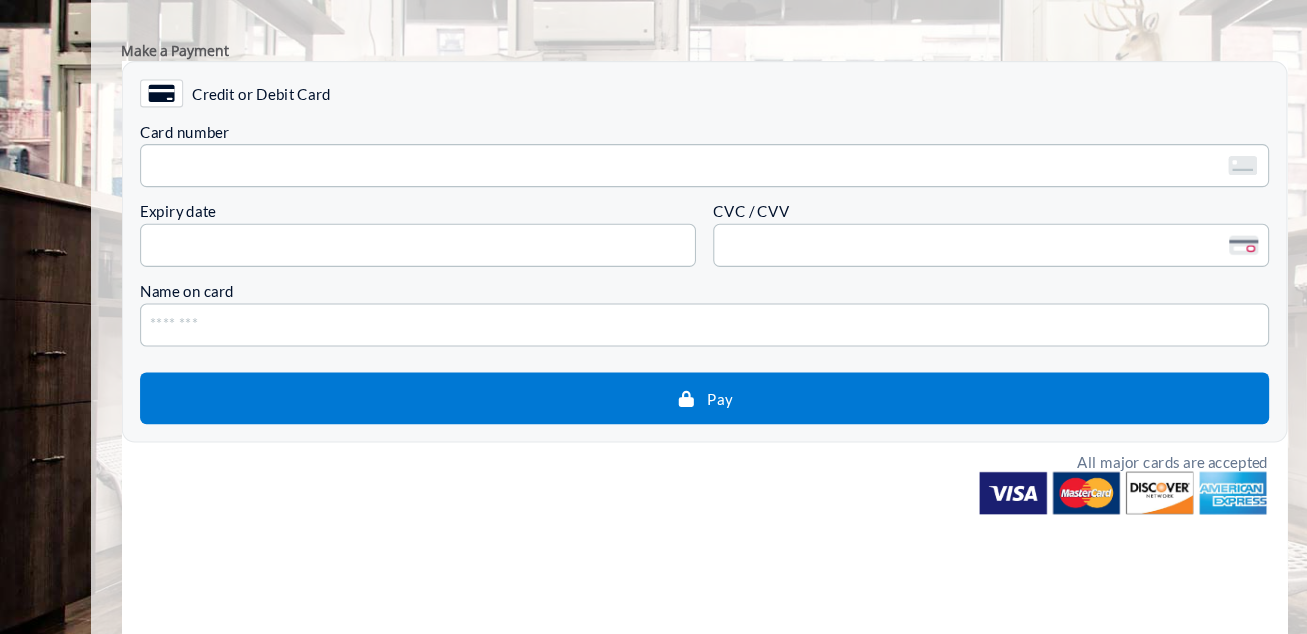 scroll, scrollTop: 1119, scrollLeft: 0, axis: vertical 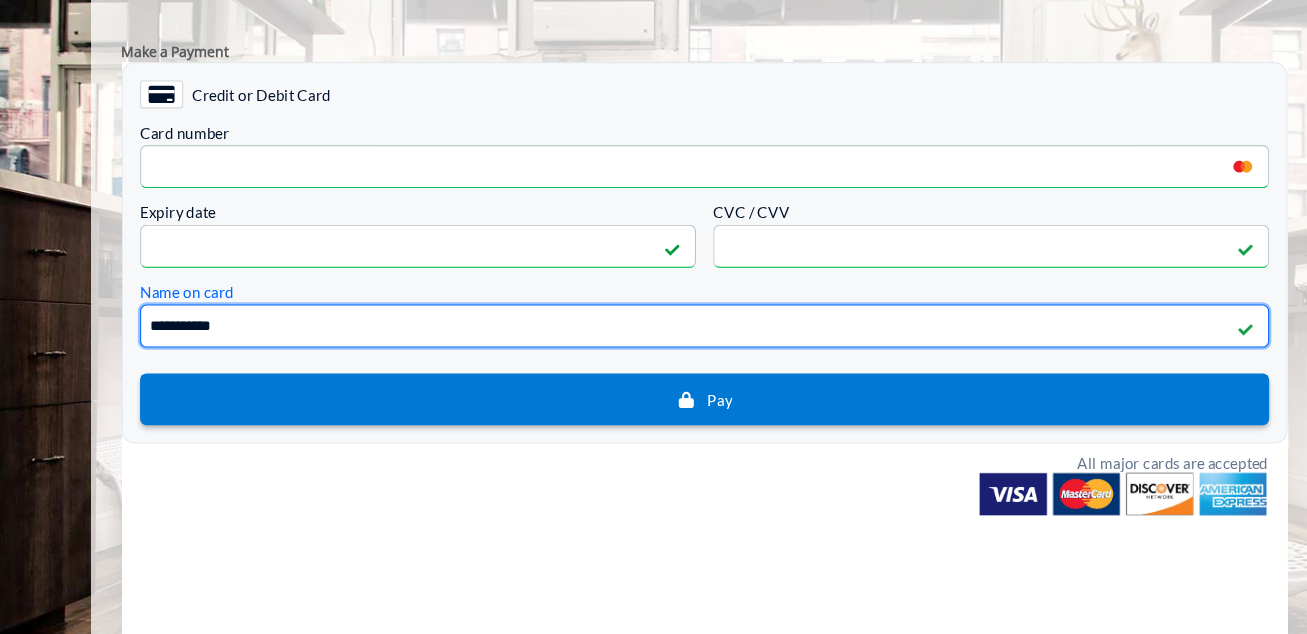 type on "**********" 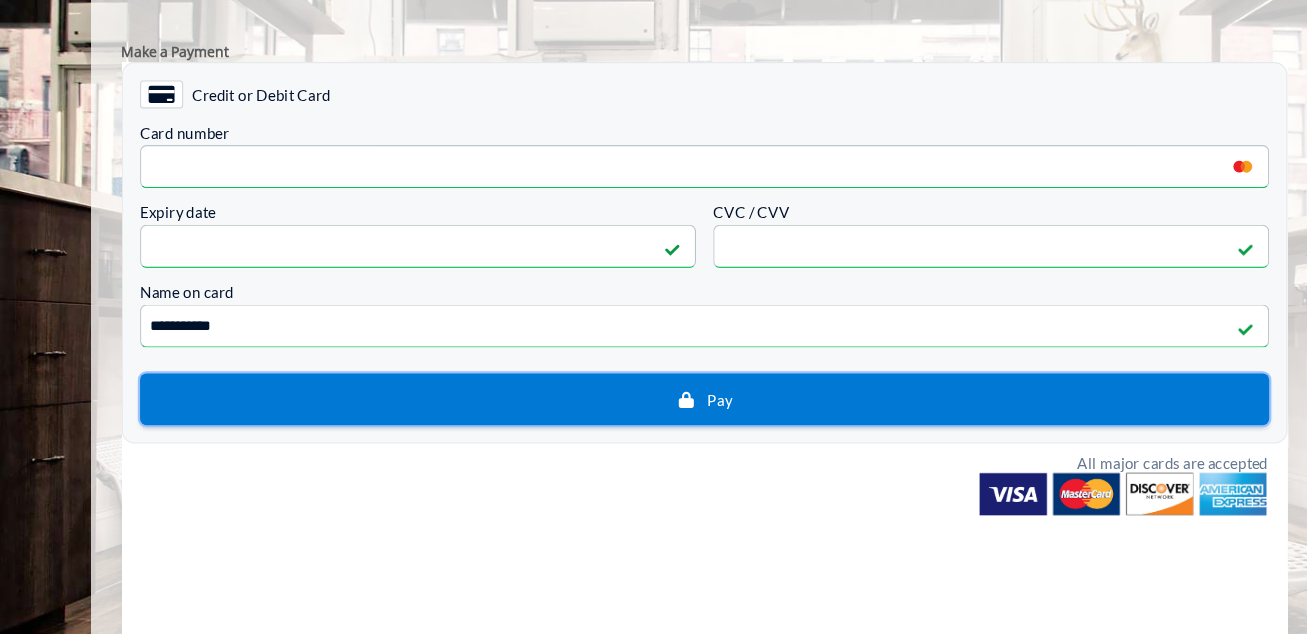 click on "Pay" at bounding box center [662, 375] 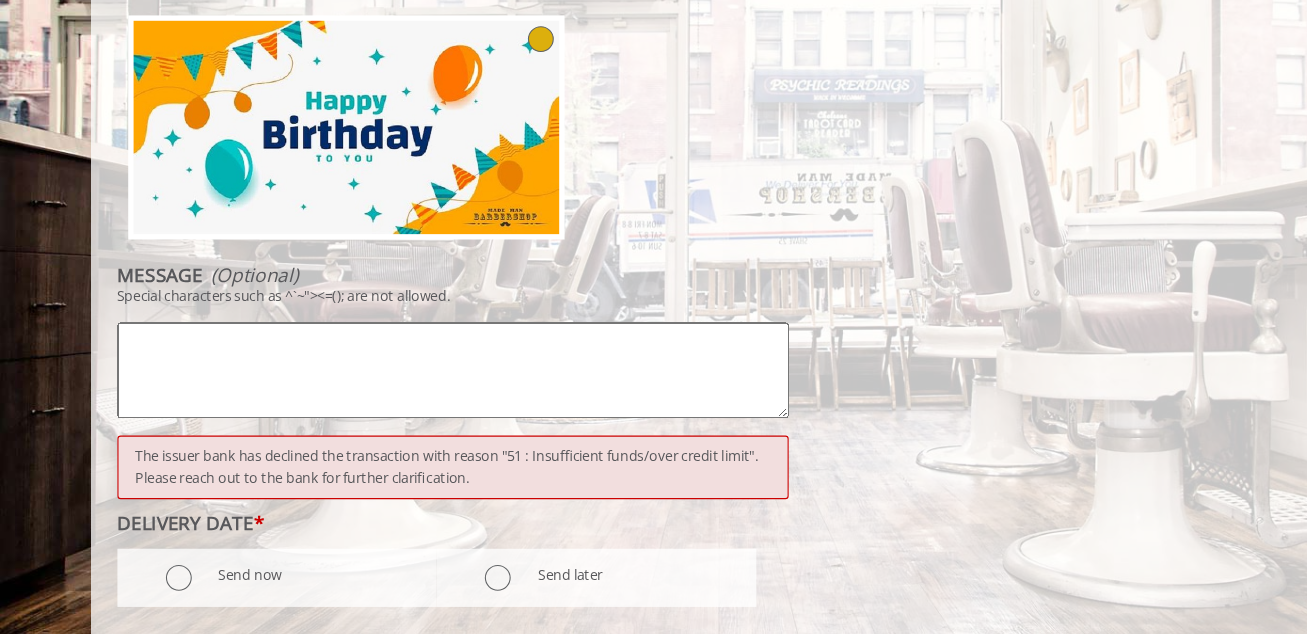 scroll, scrollTop: 998, scrollLeft: 0, axis: vertical 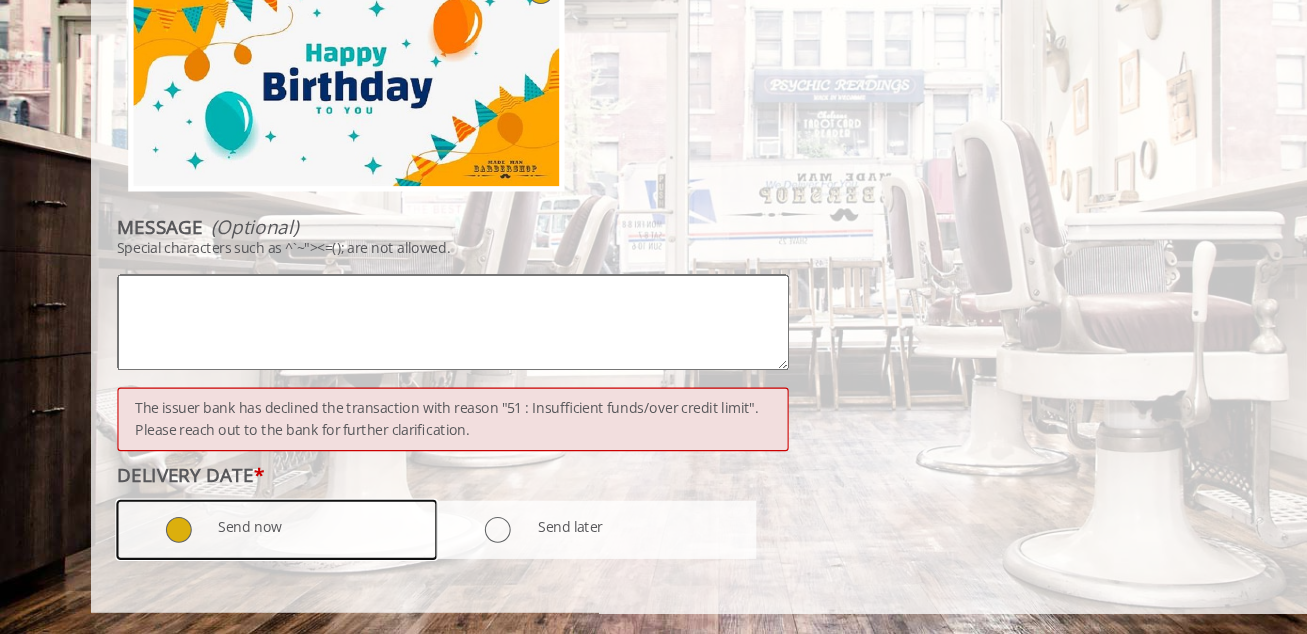 click on "Send now" at bounding box center [291, 537] 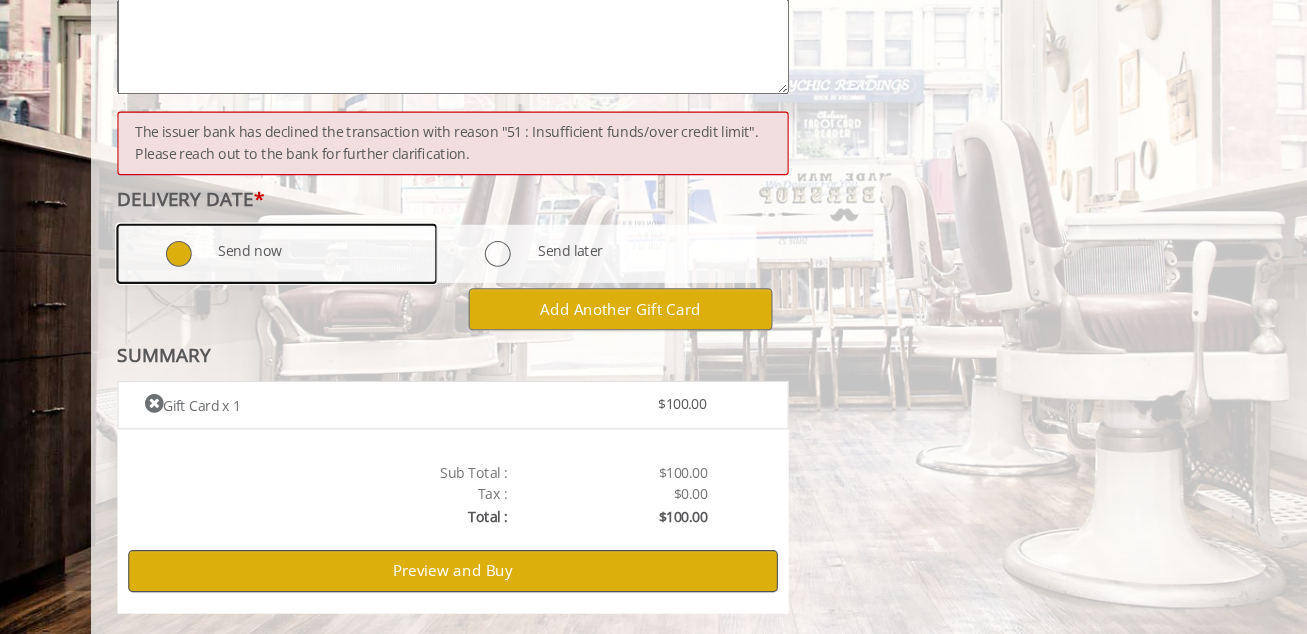 scroll, scrollTop: 1305, scrollLeft: 0, axis: vertical 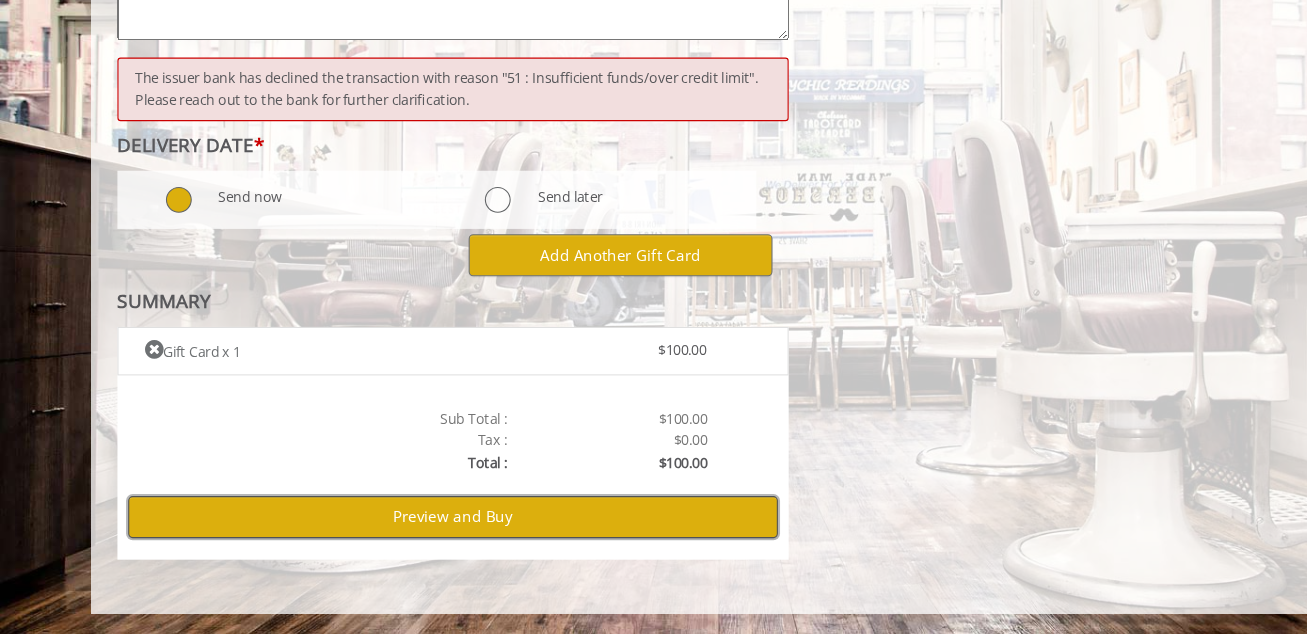 click on "Preview and Buy" at bounding box center [420, 524] 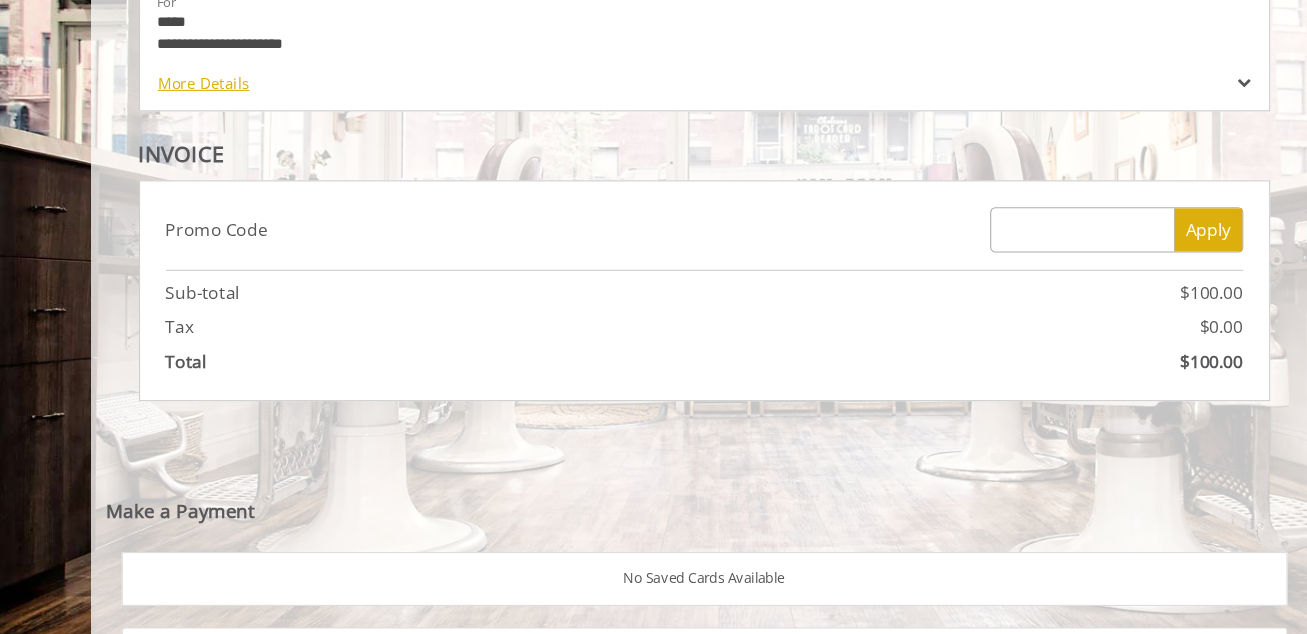 scroll, scrollTop: 617, scrollLeft: 0, axis: vertical 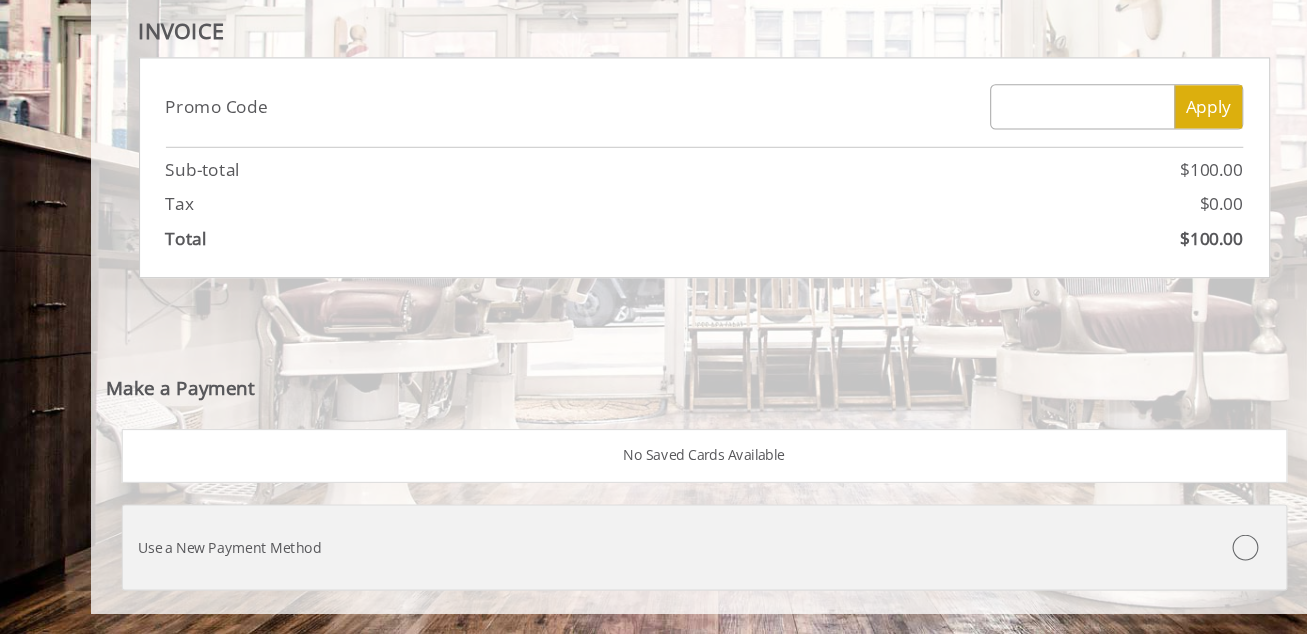 click at bounding box center (1103, 553) 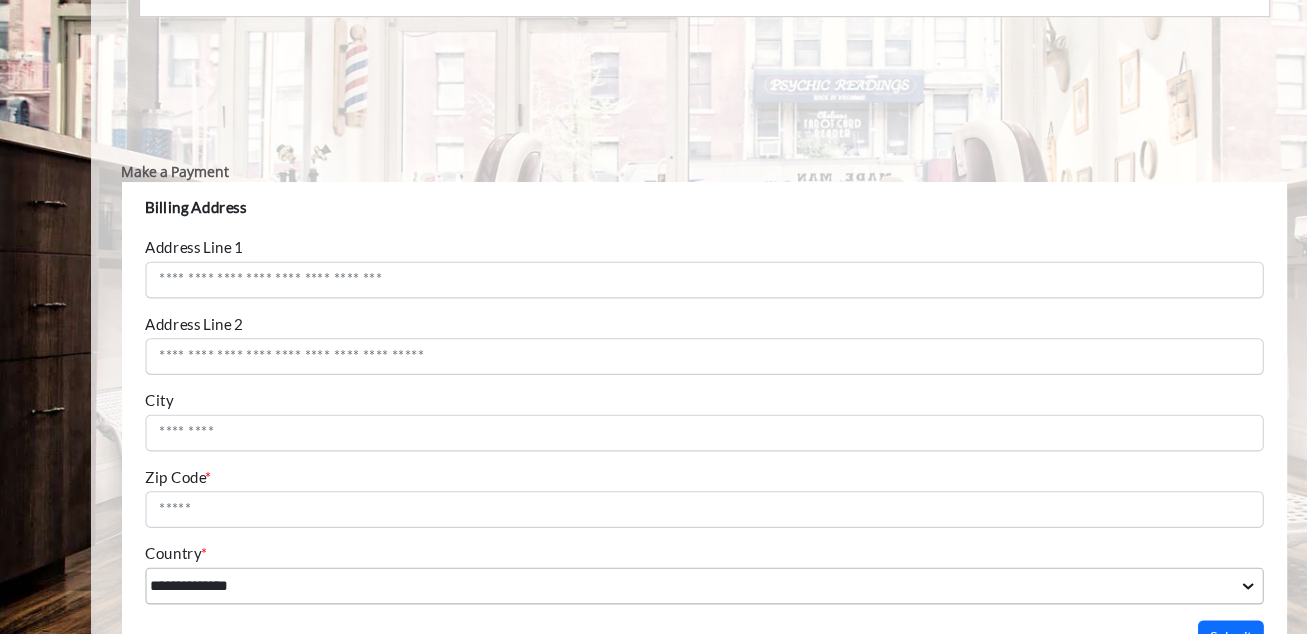 scroll, scrollTop: 0, scrollLeft: 0, axis: both 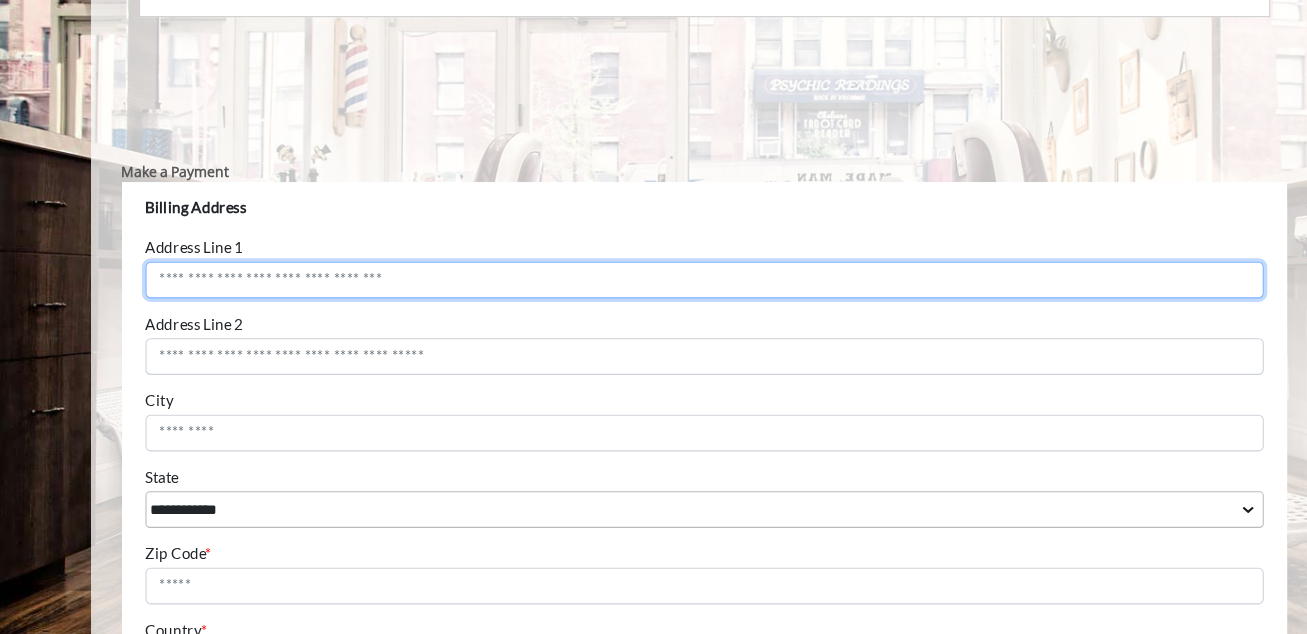 click on "Address Line 1" at bounding box center [662, 273] 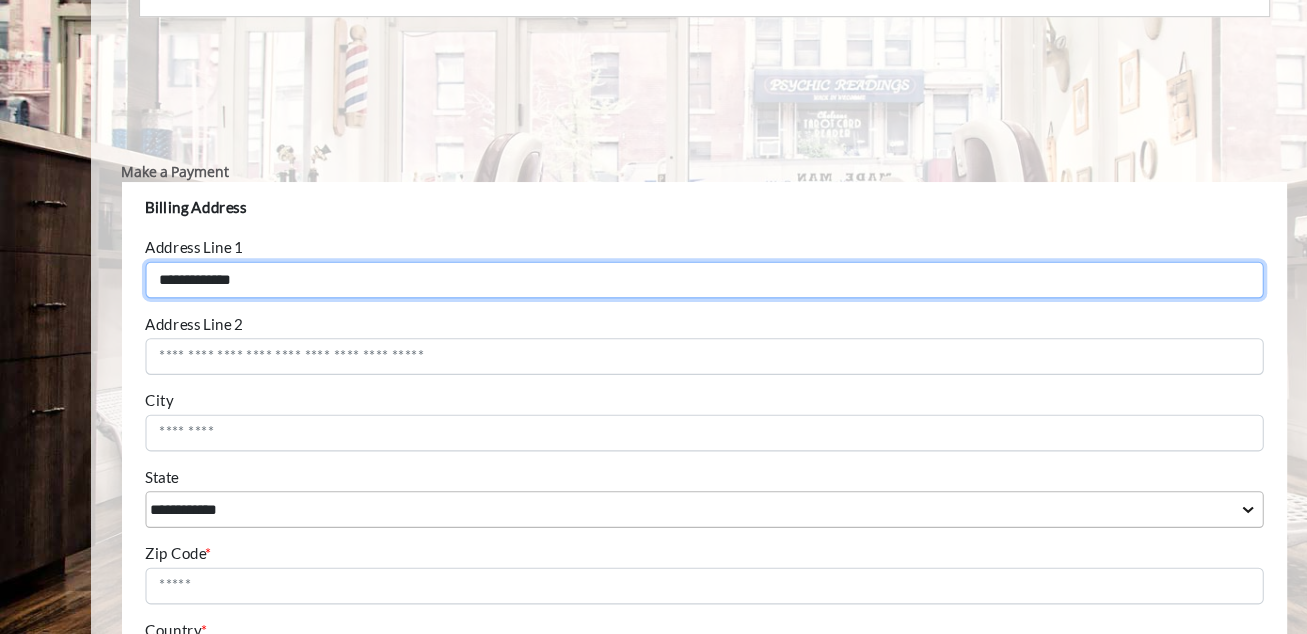 type on "**********" 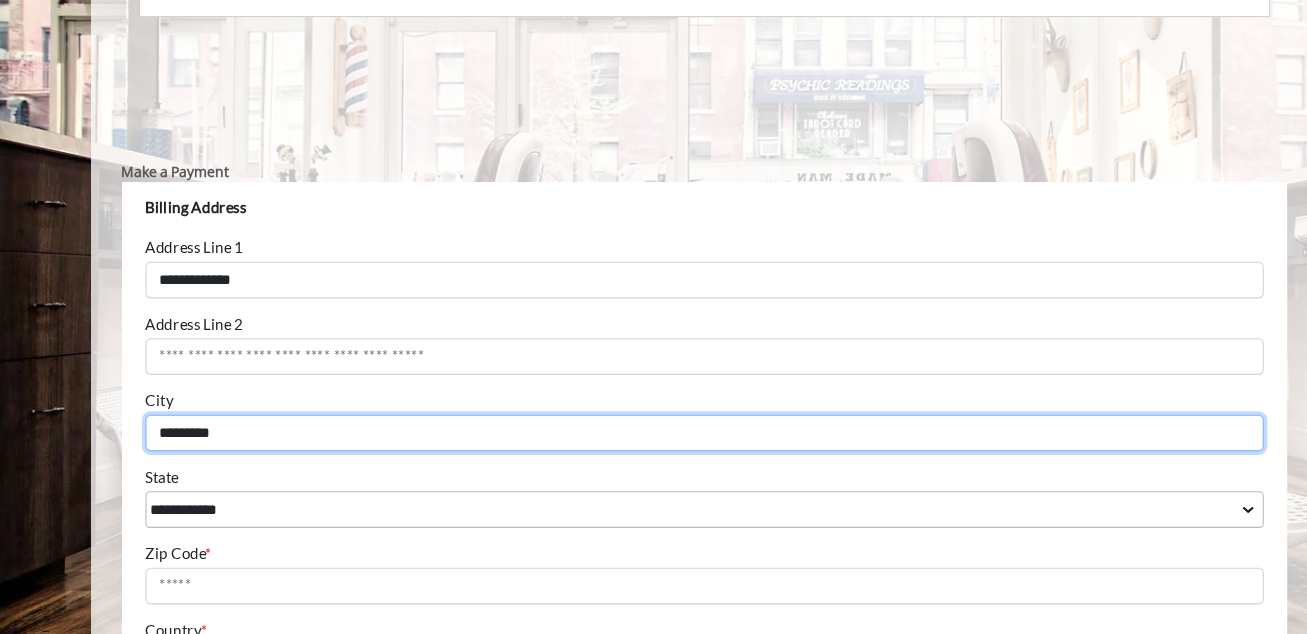 type on "*********" 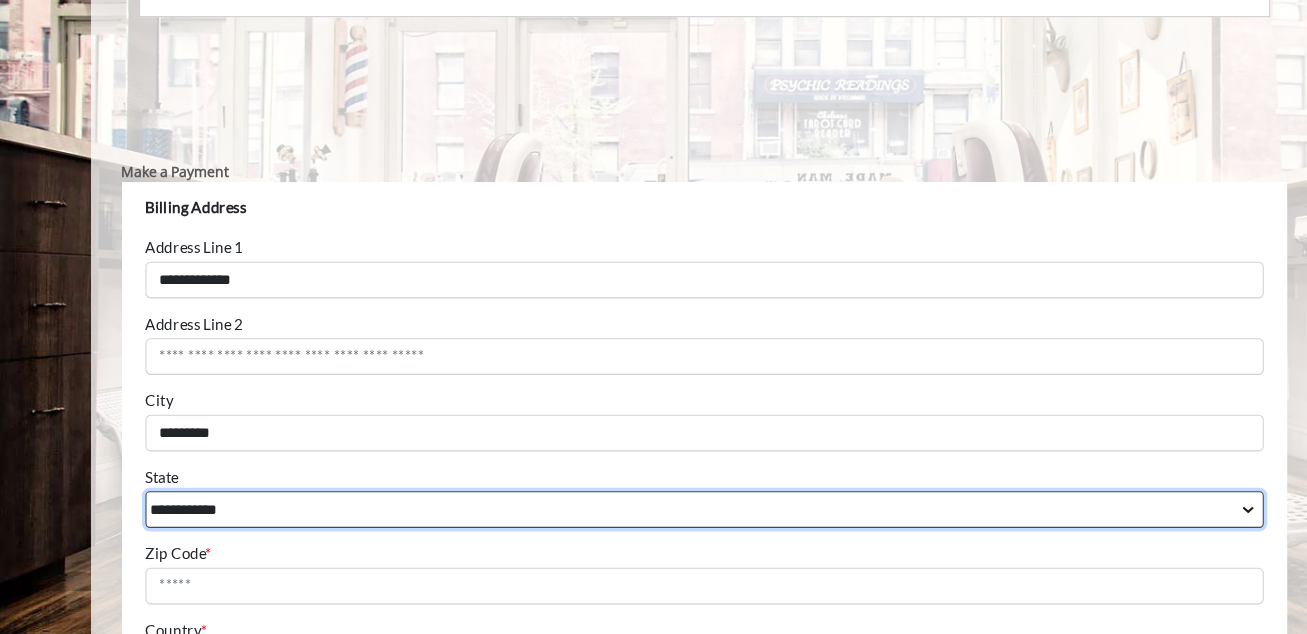 select on "**" 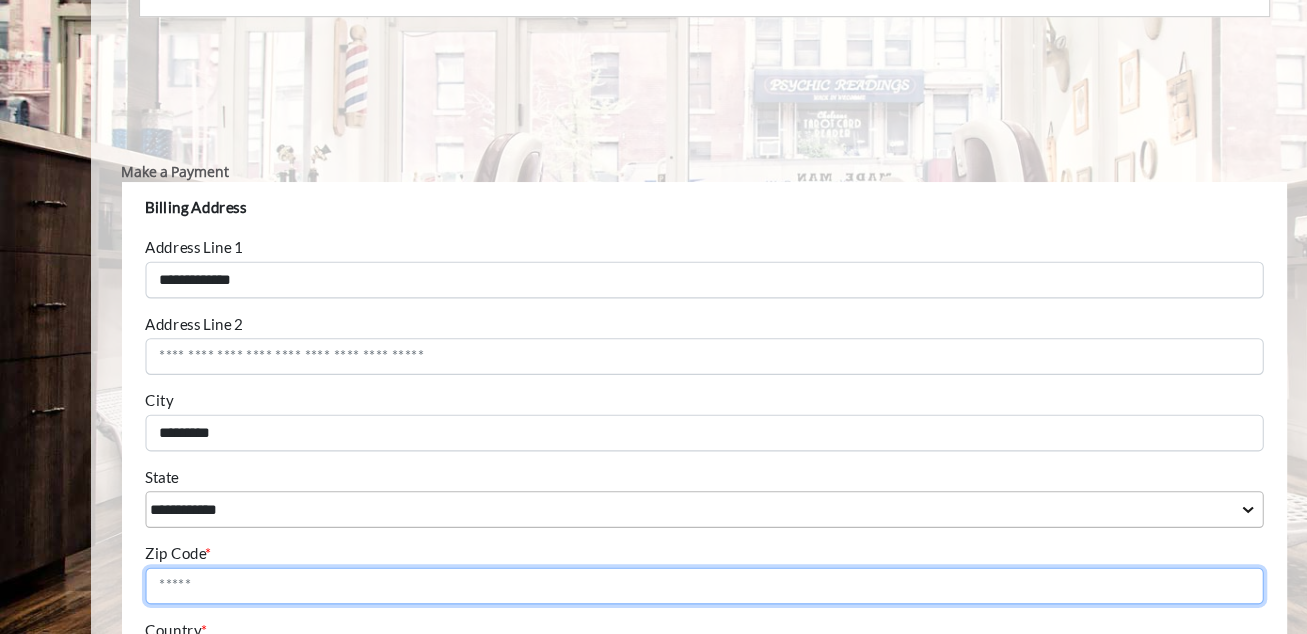 click on "Zip Code  *" at bounding box center [662, 557] 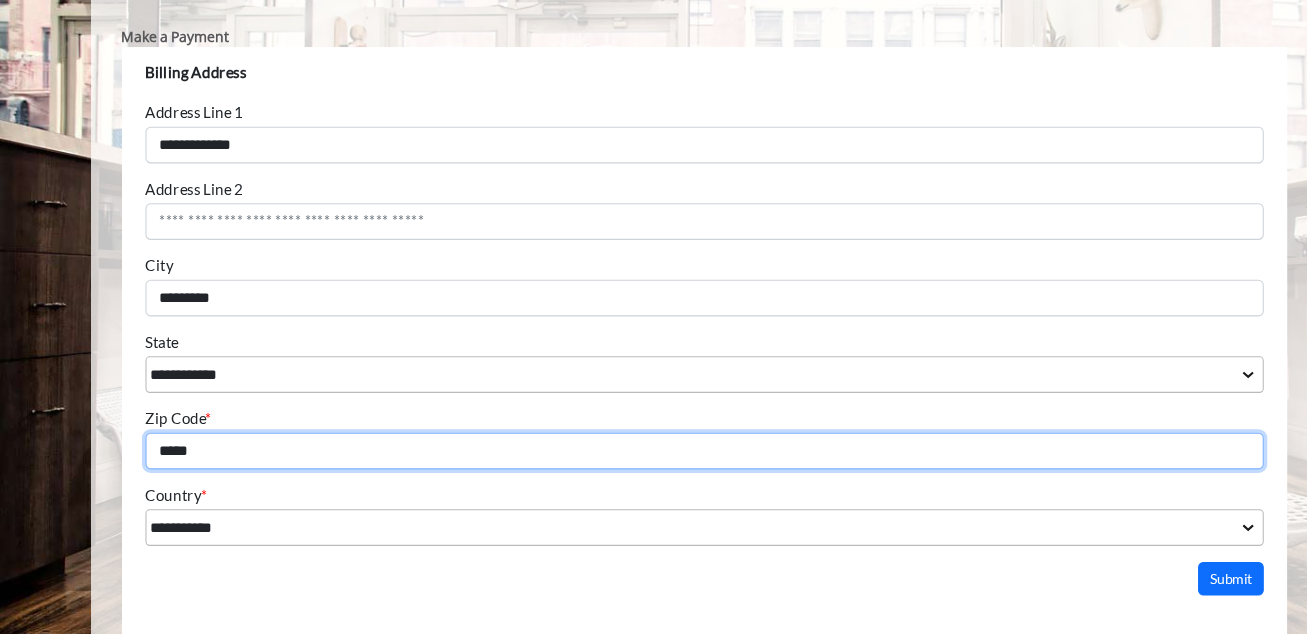 scroll, scrollTop: 1082, scrollLeft: 0, axis: vertical 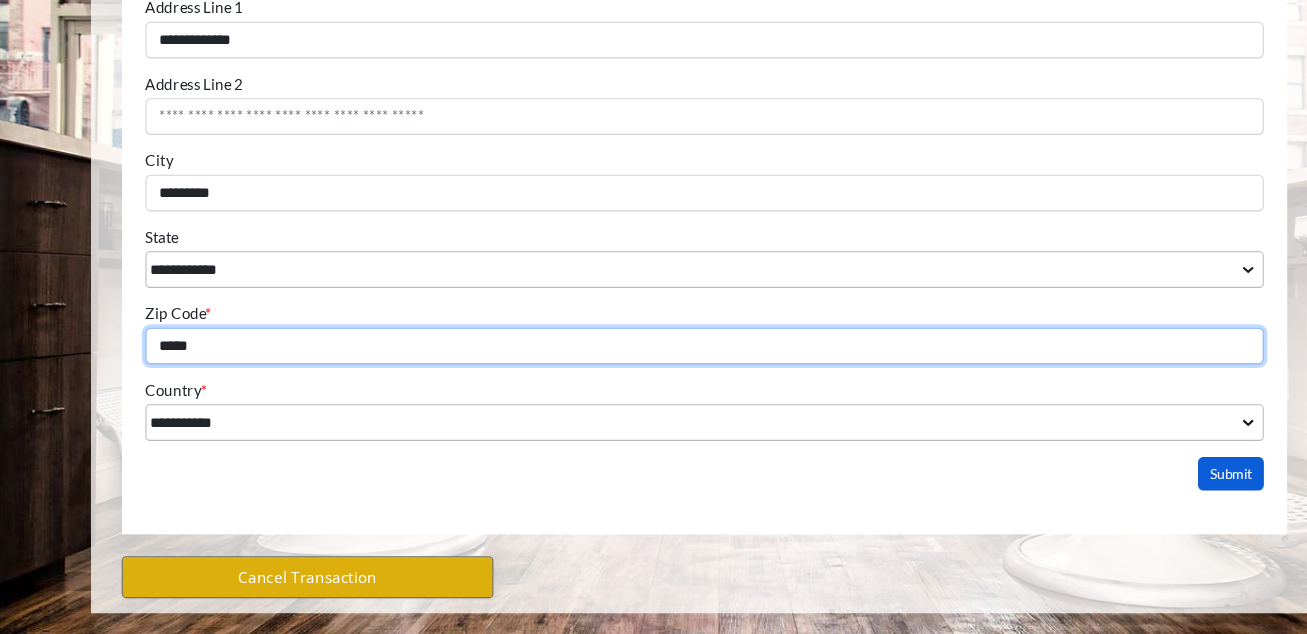 type on "*****" 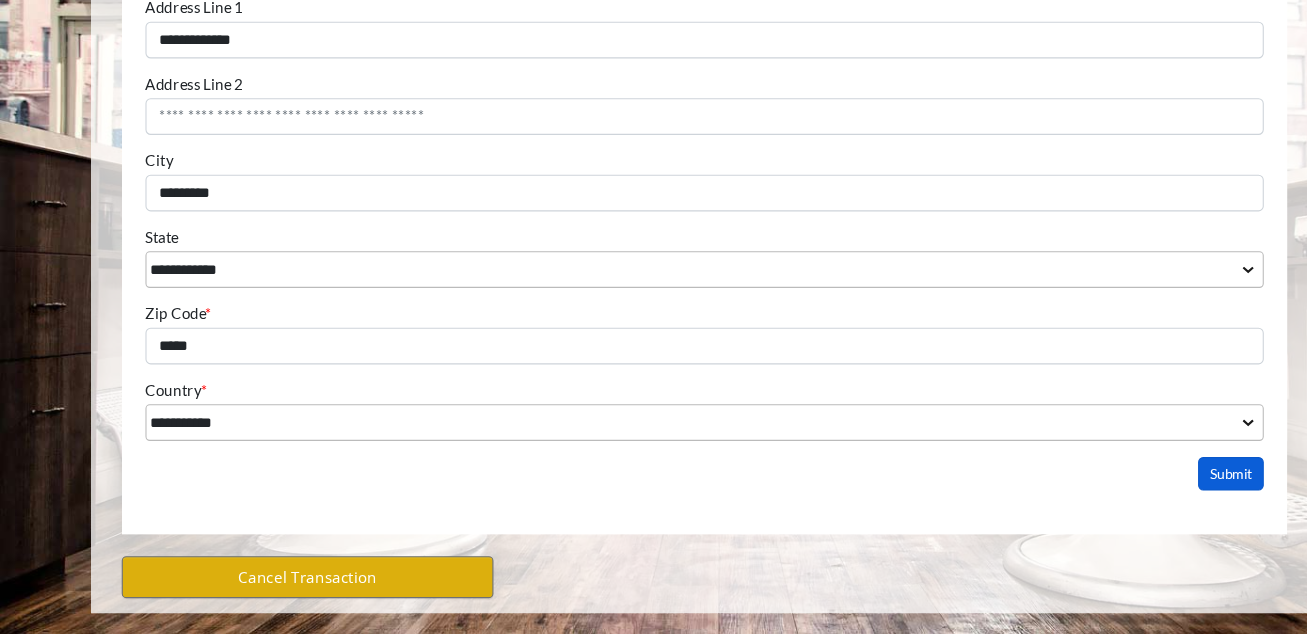 click on "Submit" at bounding box center [1151, 436] 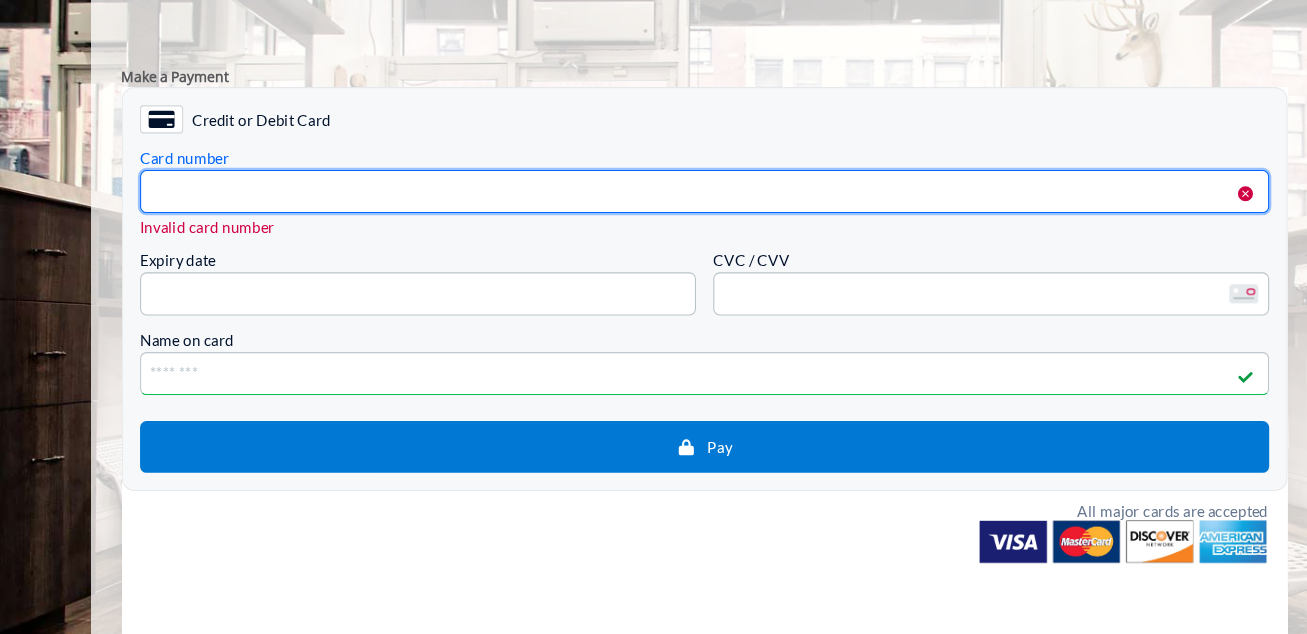 scroll, scrollTop: 991, scrollLeft: 0, axis: vertical 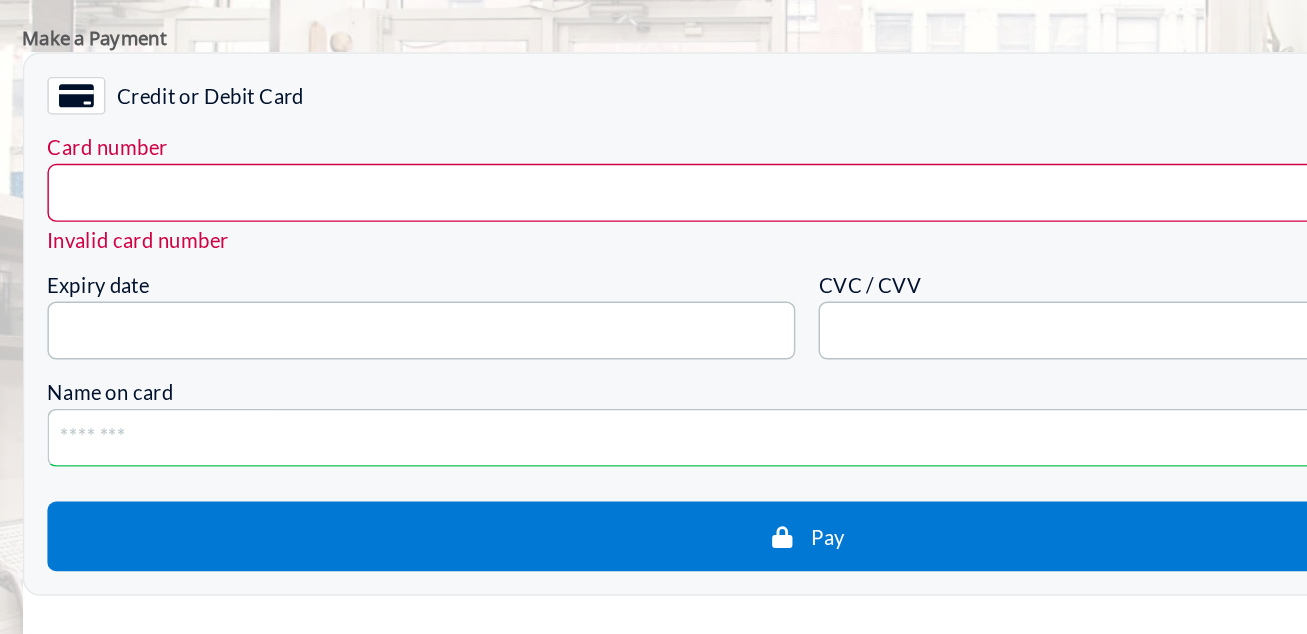 click on "Card number <p>Your browser does not support iframes.</p> Invalid card number Expiry date <p>Your browser does not support iframes.</p> CVC / CVV <p>Your browser does not support iframes.</p>" at bounding box center (563, 187) 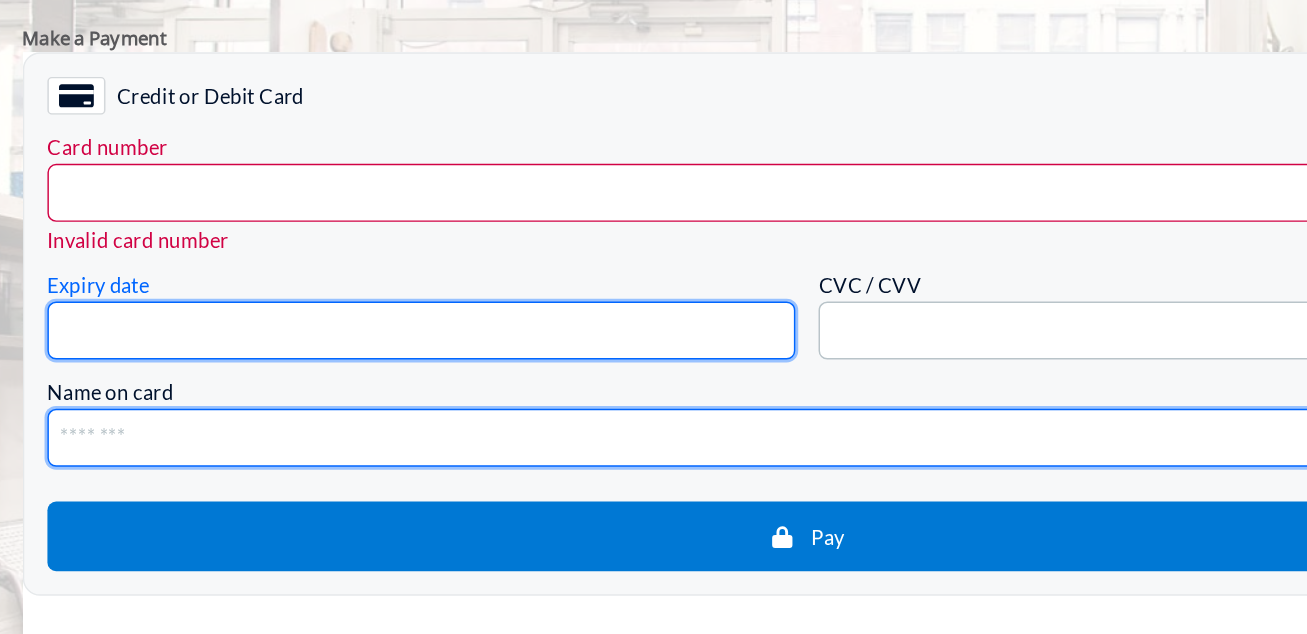click on "Name on card" at bounding box center (563, 318) 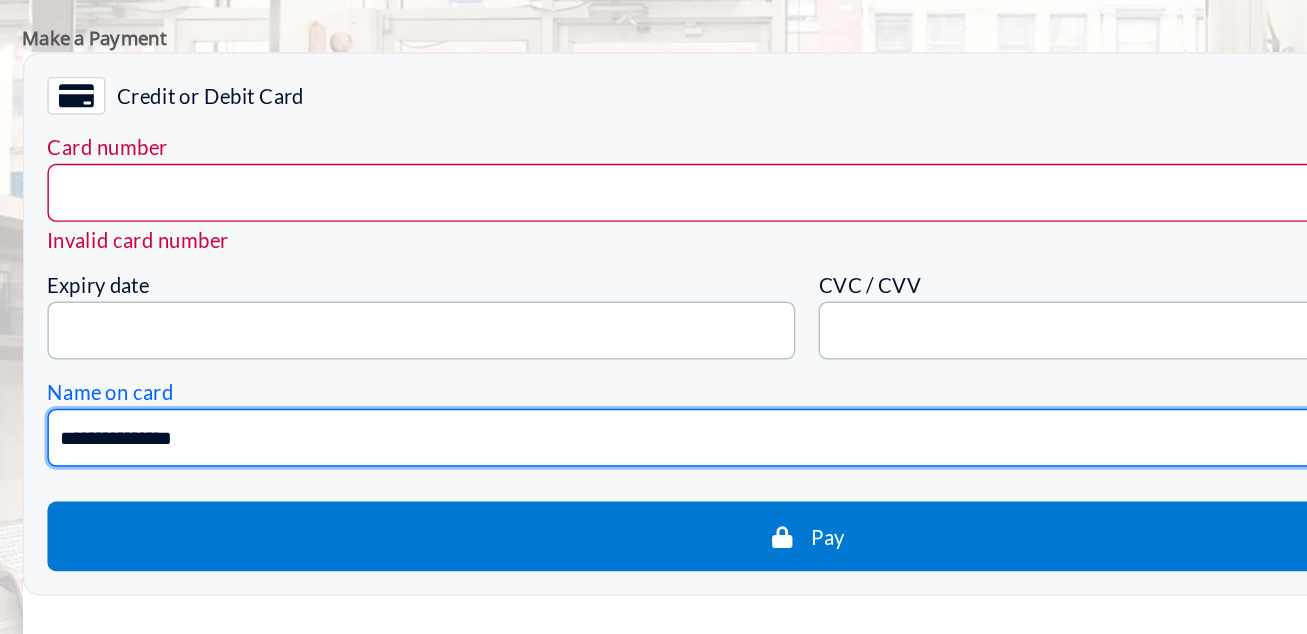 click on "**********" at bounding box center (563, 318) 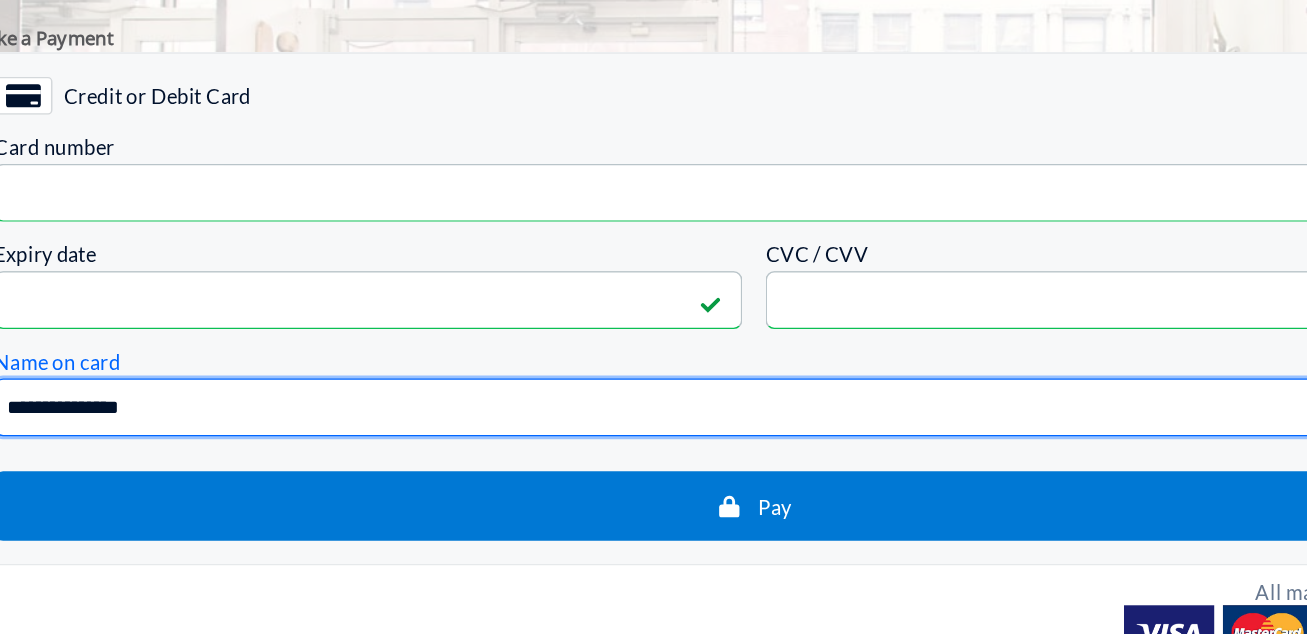 click on "**********" at bounding box center [510, 297] 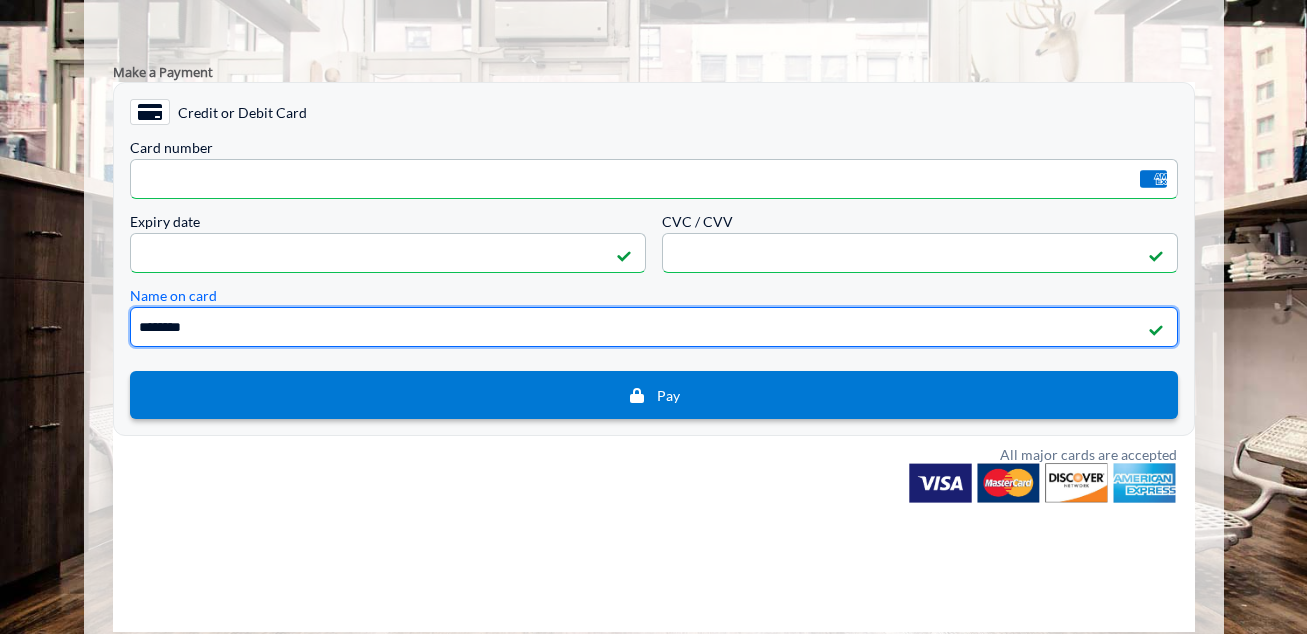 type on "********" 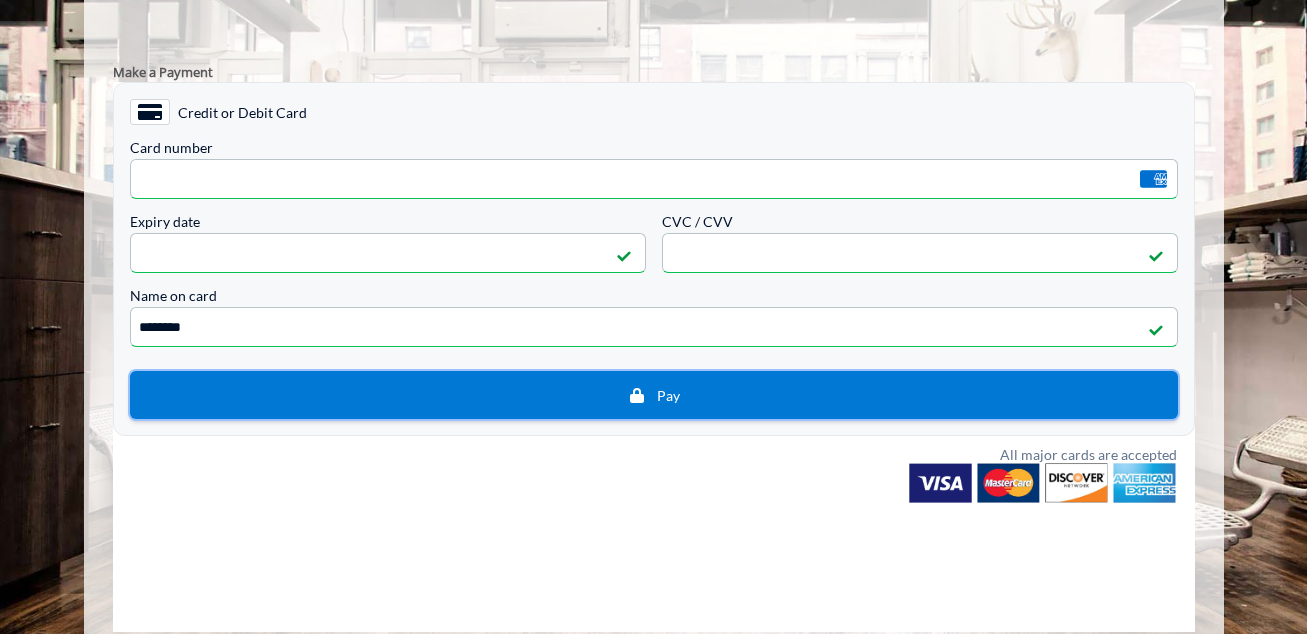 click on "Pay" at bounding box center (653, 395) 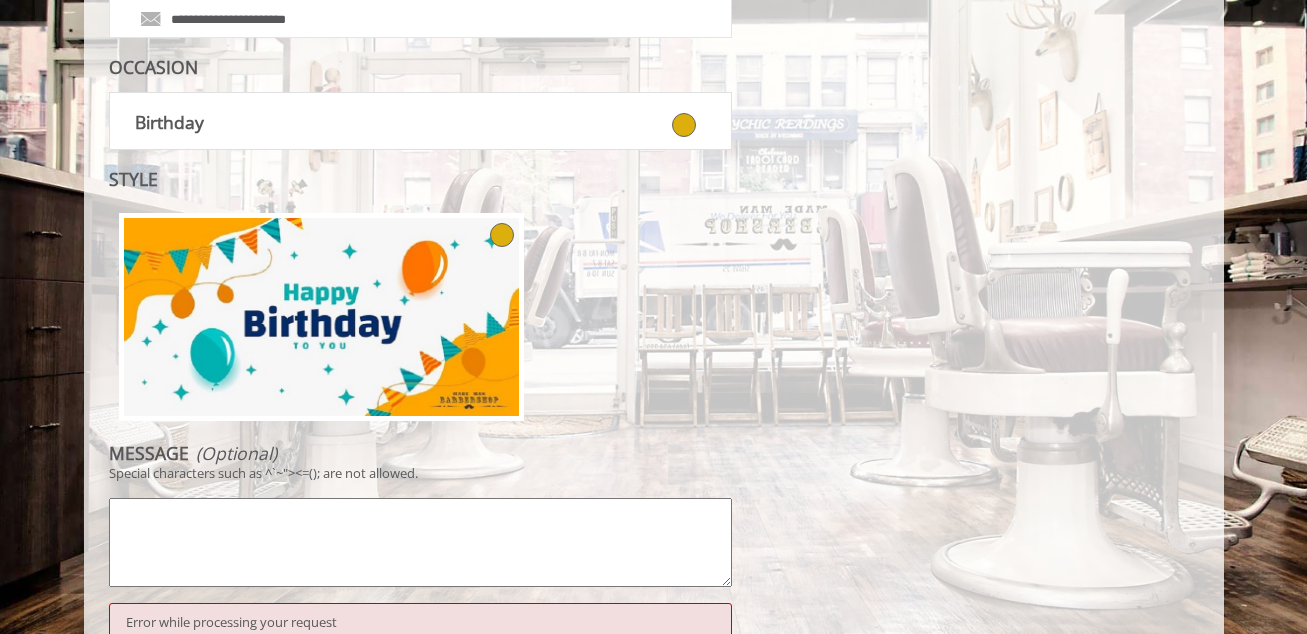 scroll, scrollTop: 957, scrollLeft: 0, axis: vertical 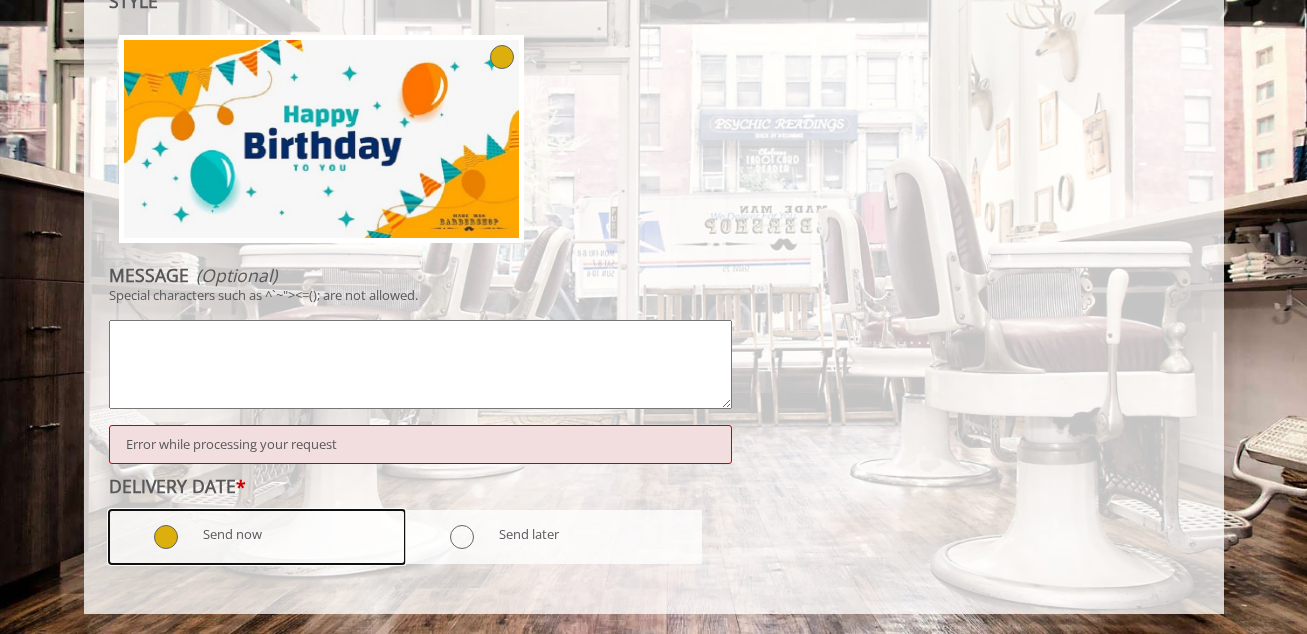 click on "Send now" at bounding box center (291, 537) 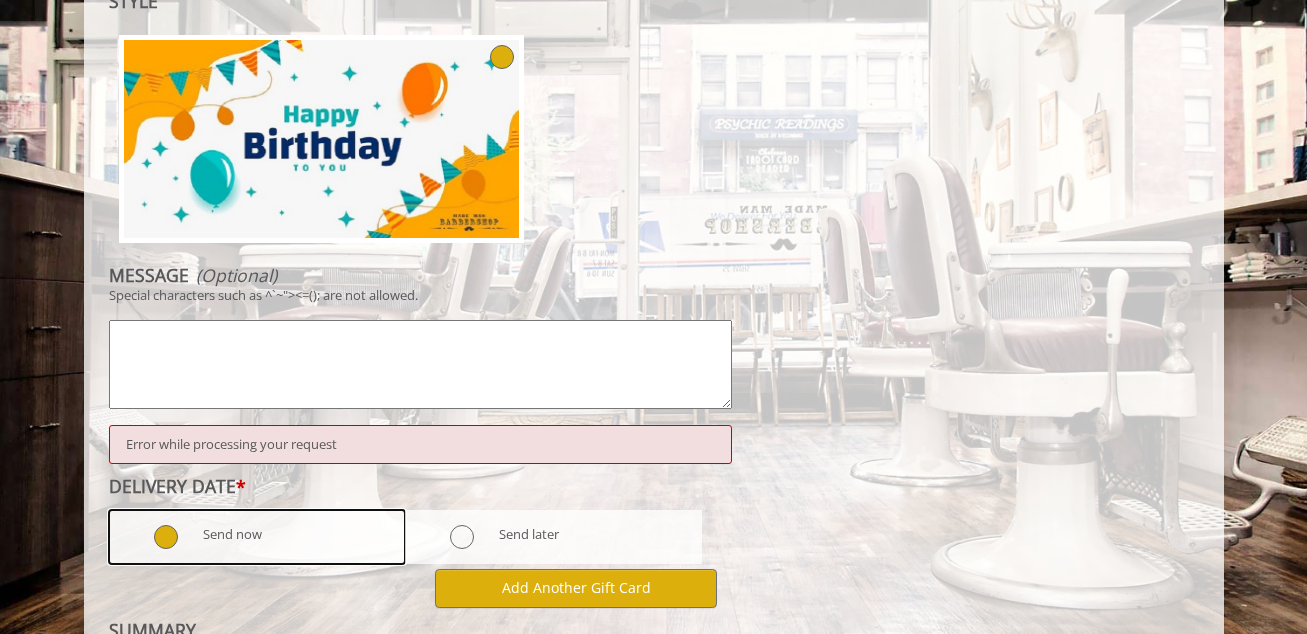 scroll, scrollTop: 1263, scrollLeft: 0, axis: vertical 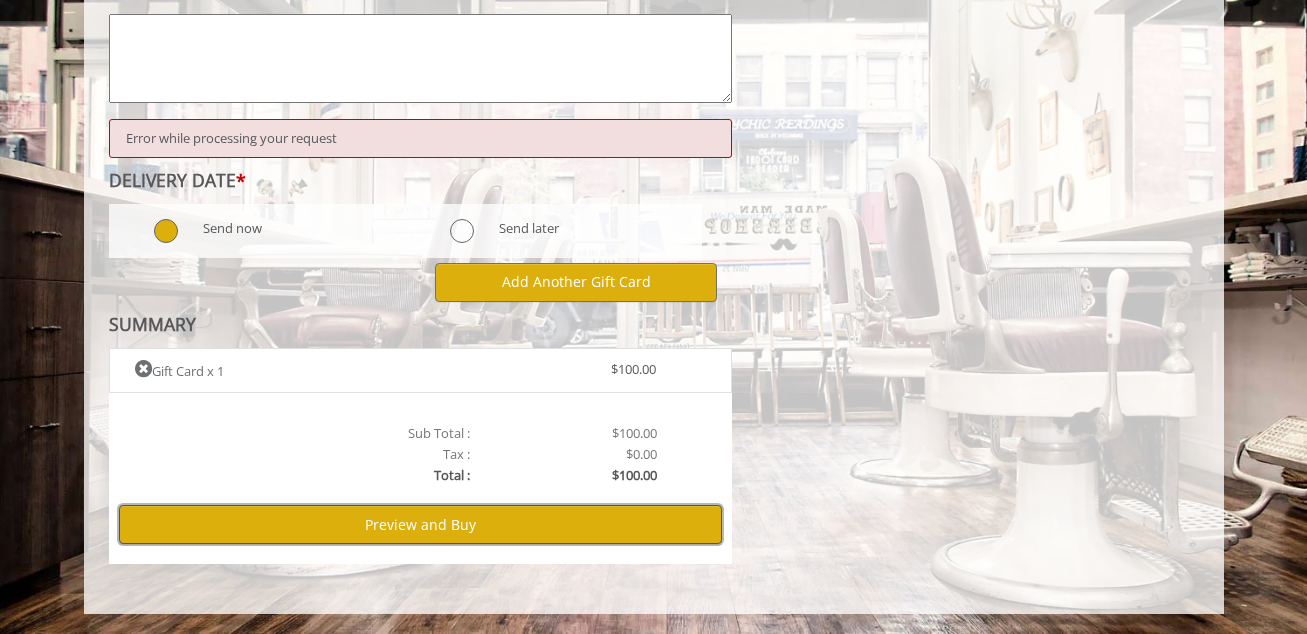 click on "Preview and Buy" at bounding box center [420, 524] 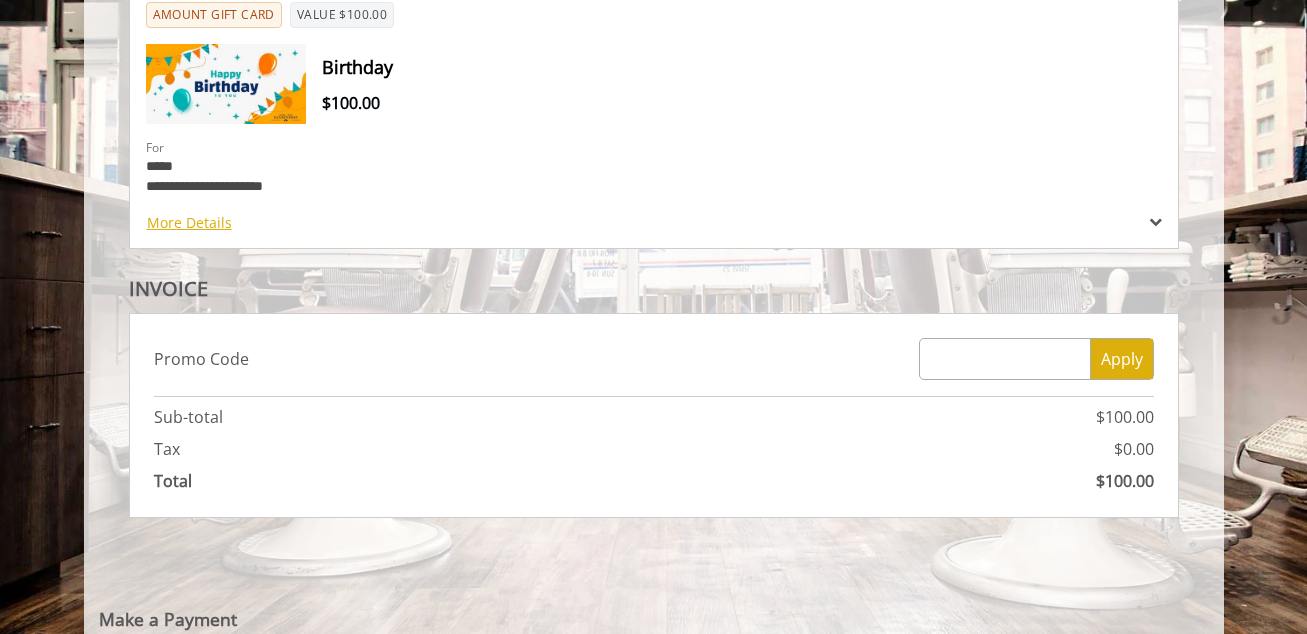 scroll, scrollTop: 617, scrollLeft: 0, axis: vertical 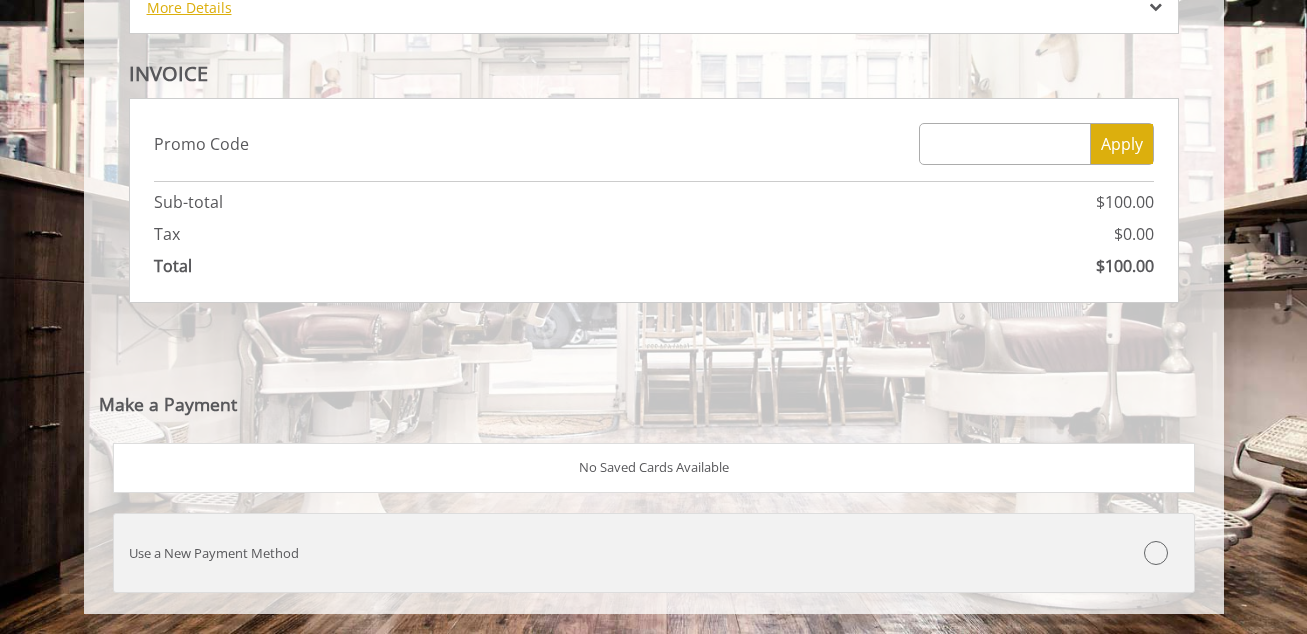 click at bounding box center (1103, 553) 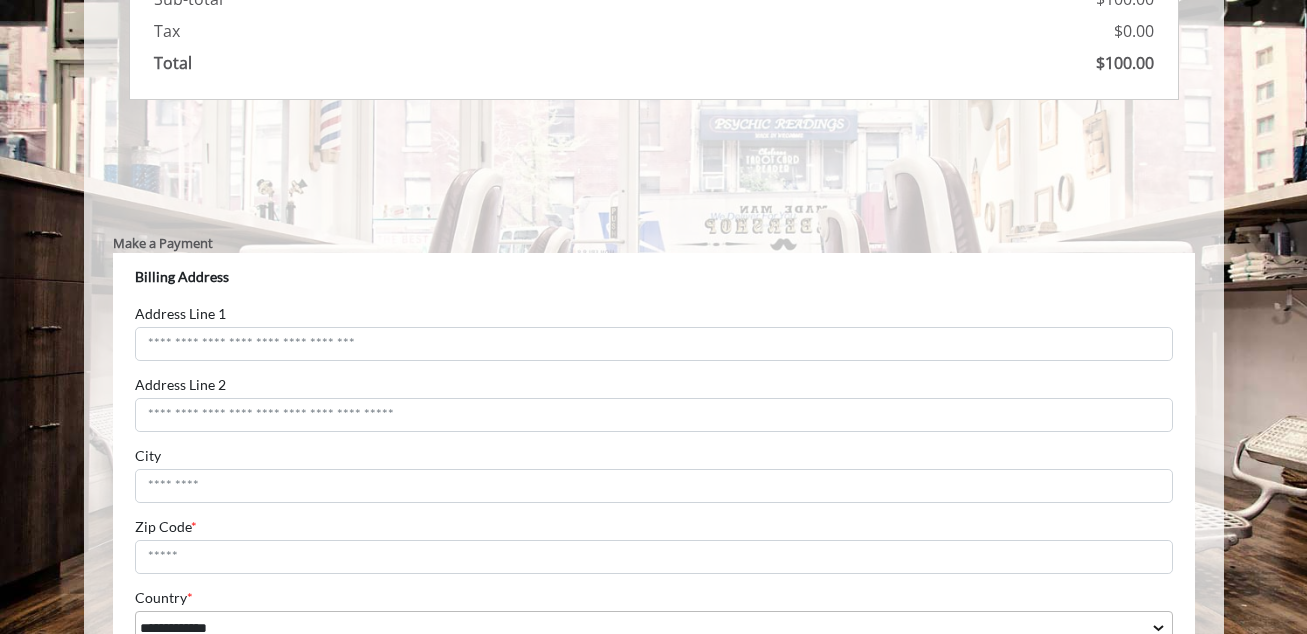 scroll, scrollTop: 0, scrollLeft: 0, axis: both 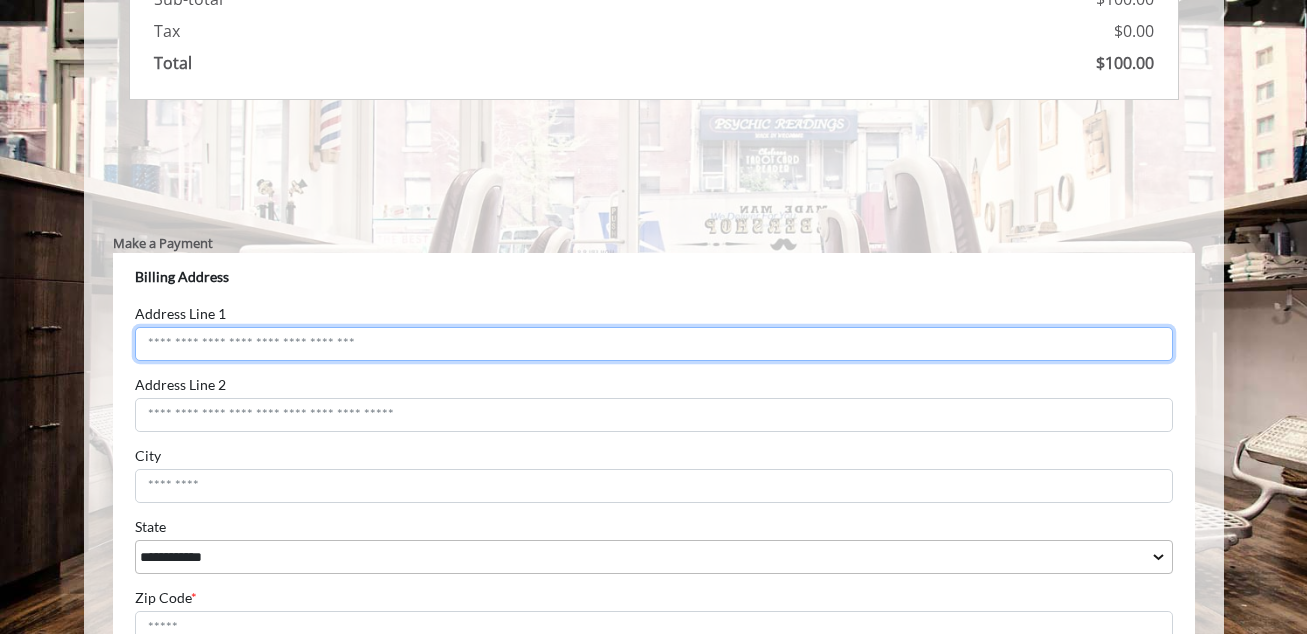 click on "Address Line 1" at bounding box center (653, 344) 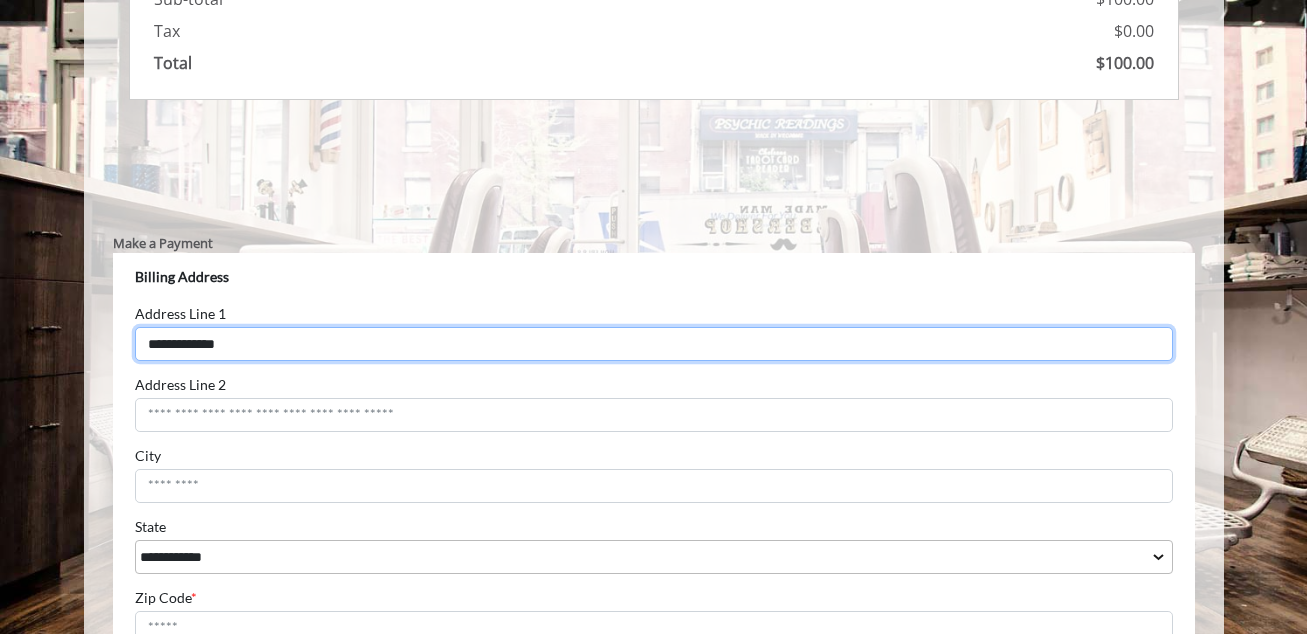 type on "**********" 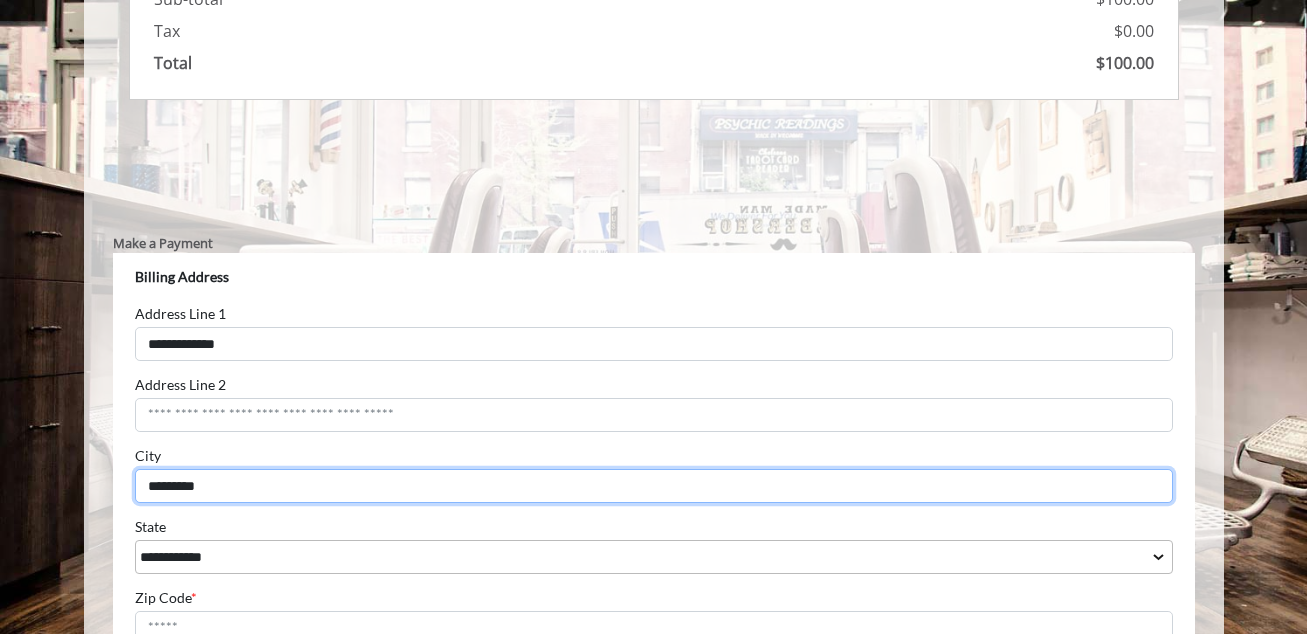 type on "*********" 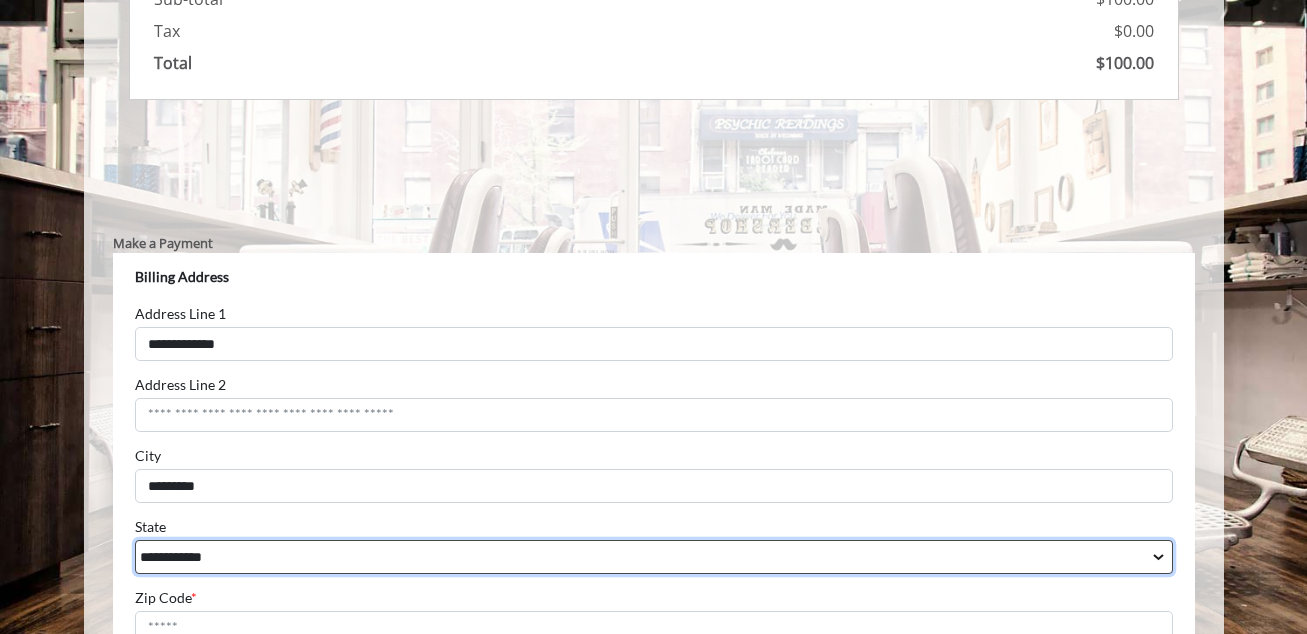 select on "**" 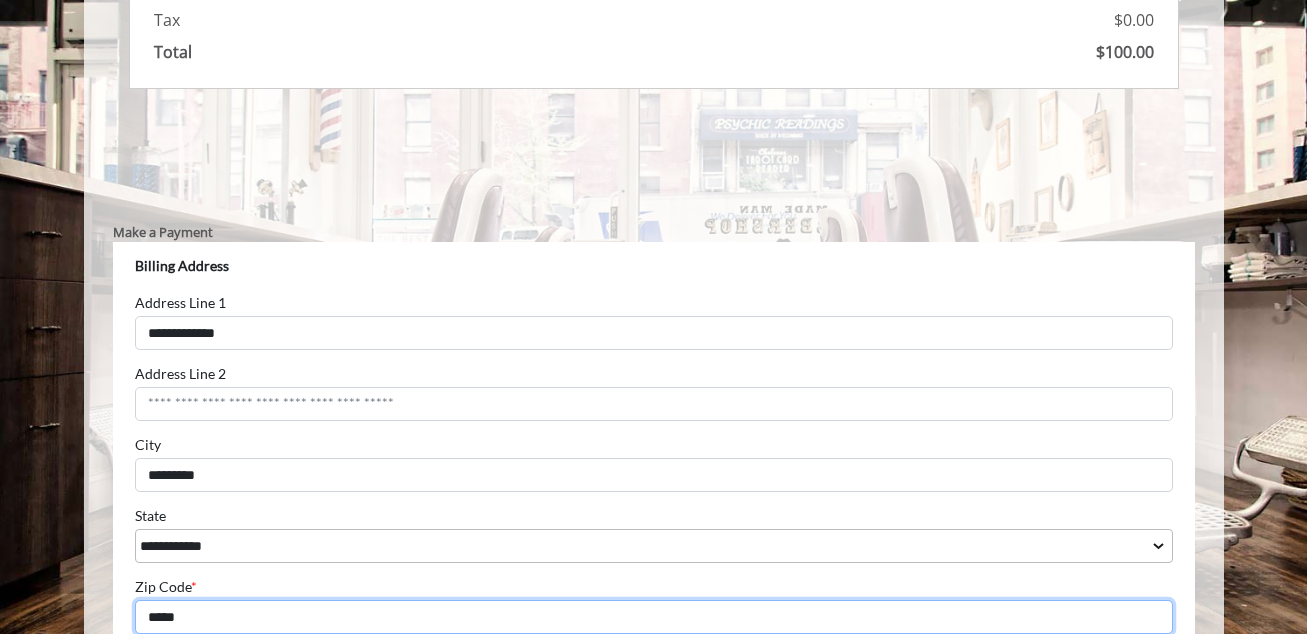 scroll, scrollTop: 1082, scrollLeft: 0, axis: vertical 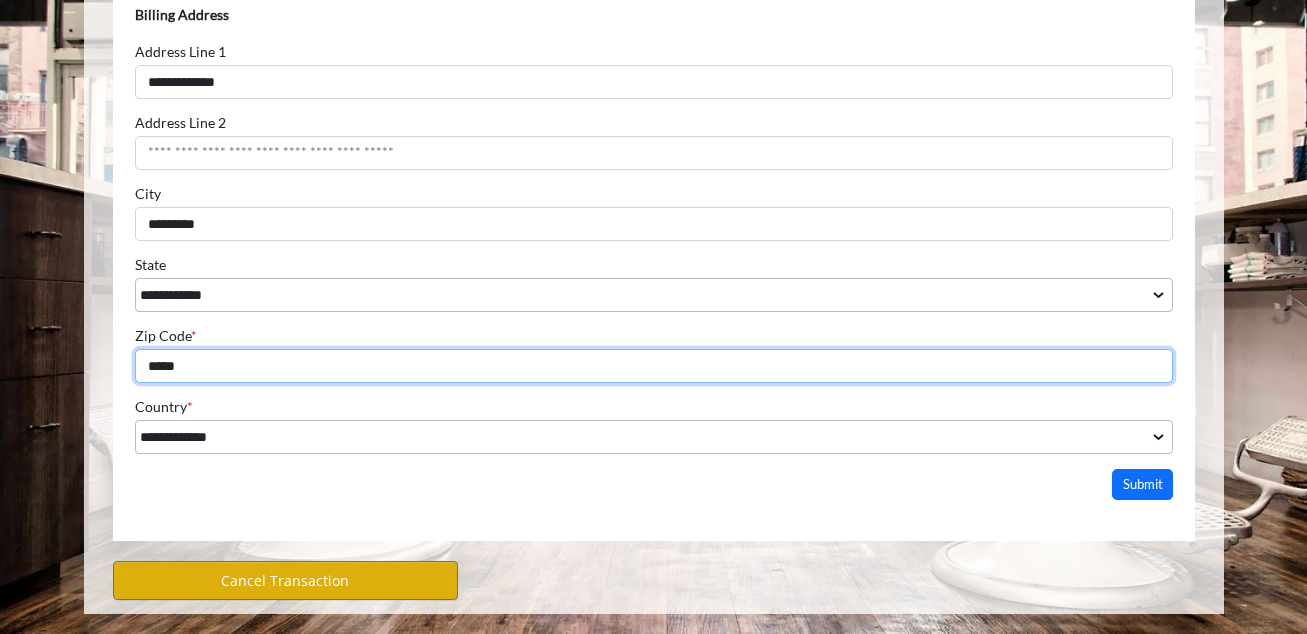 type on "*****" 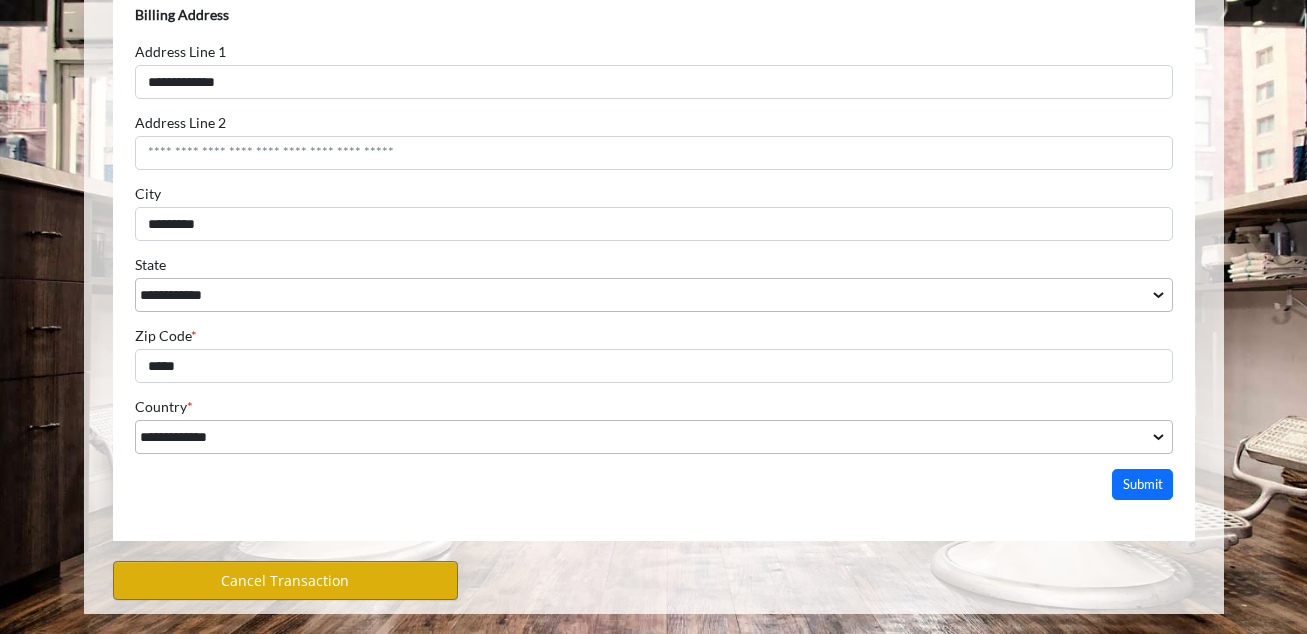 click on "**********" at bounding box center [653, 246] 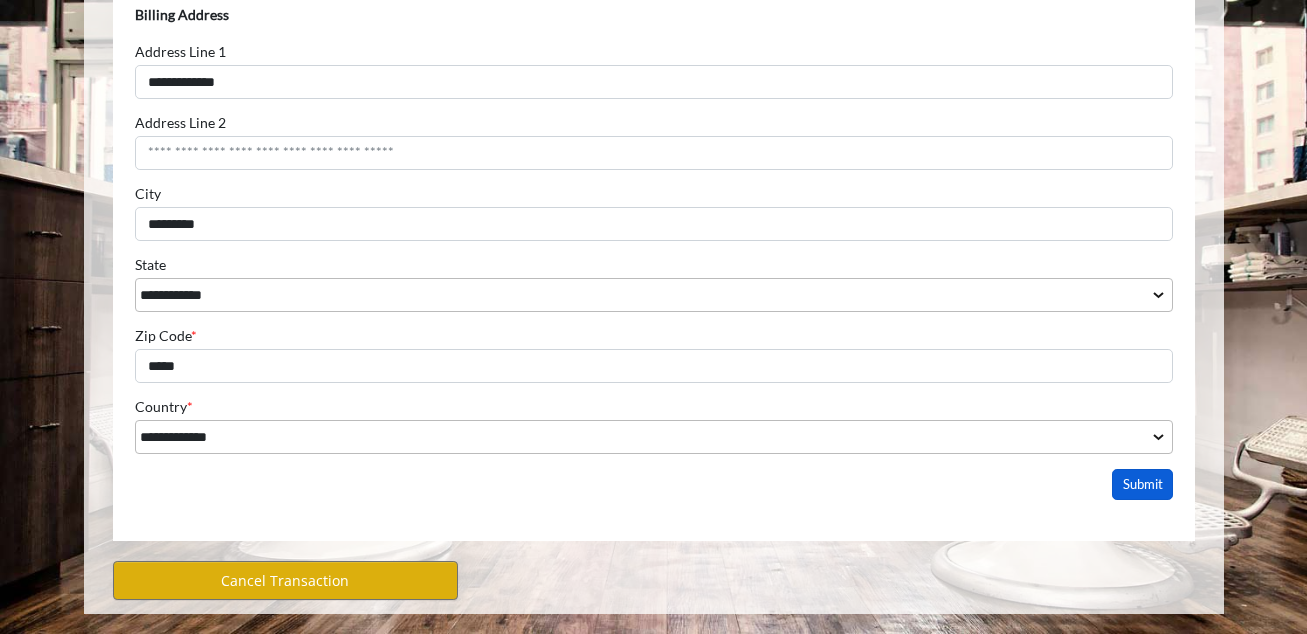 click on "Submit" at bounding box center (1142, 485) 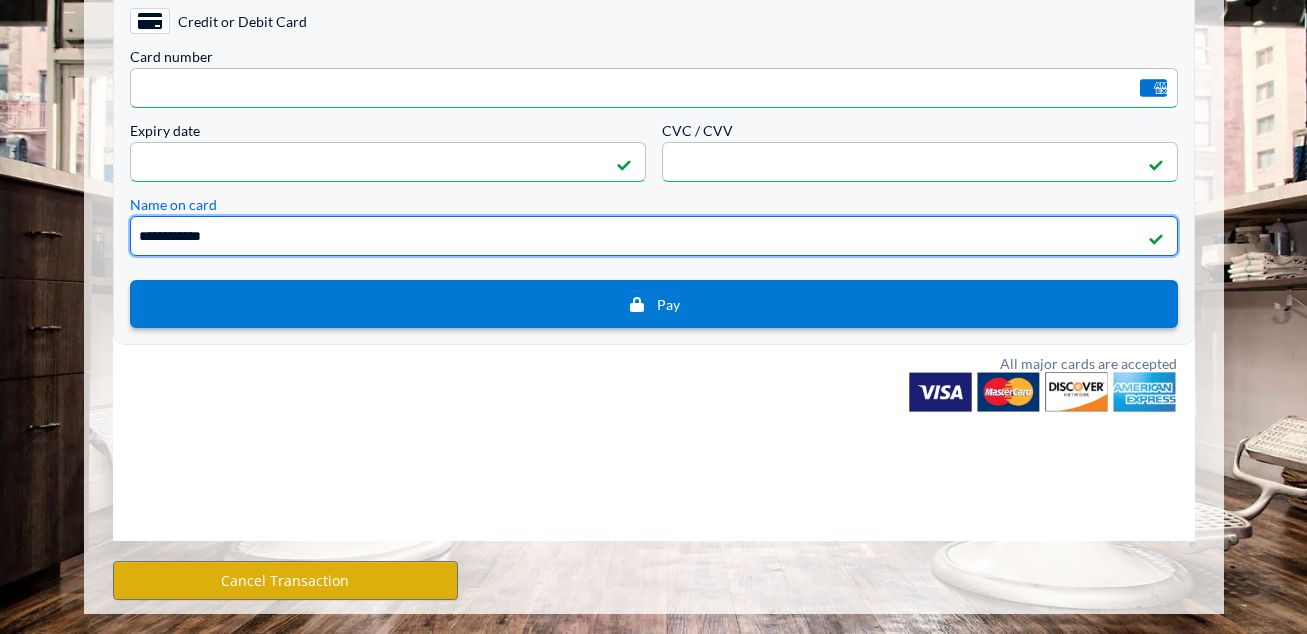 type on "**********" 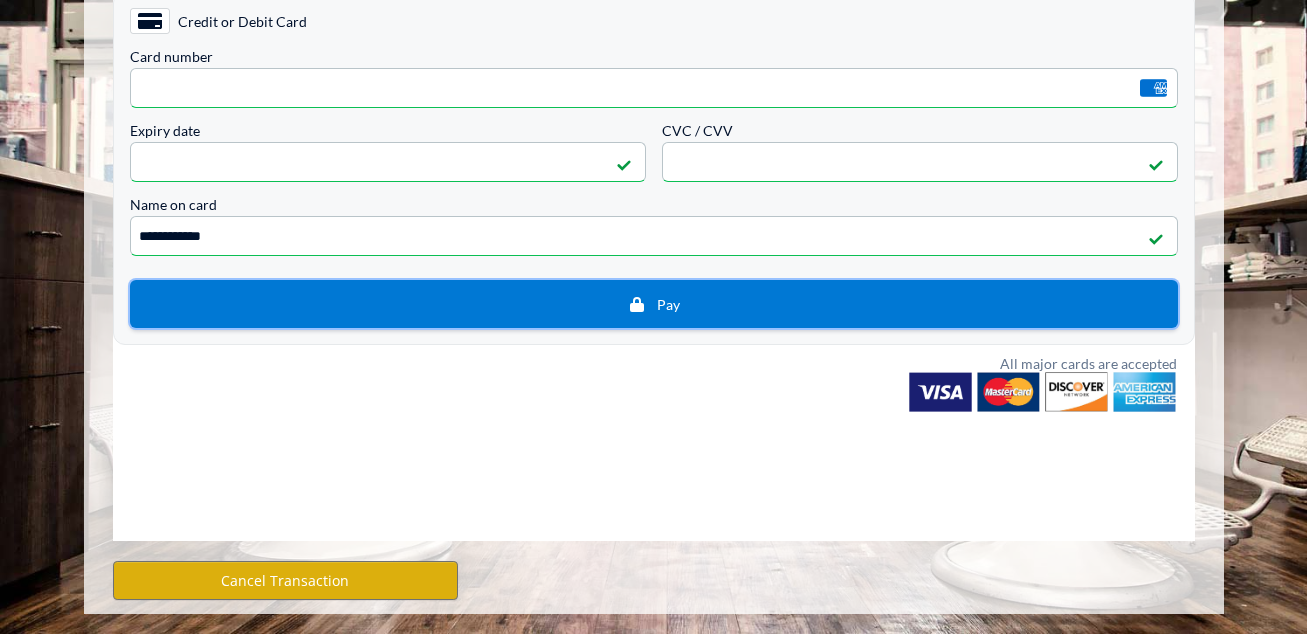 click on "Pay" at bounding box center [653, 305] 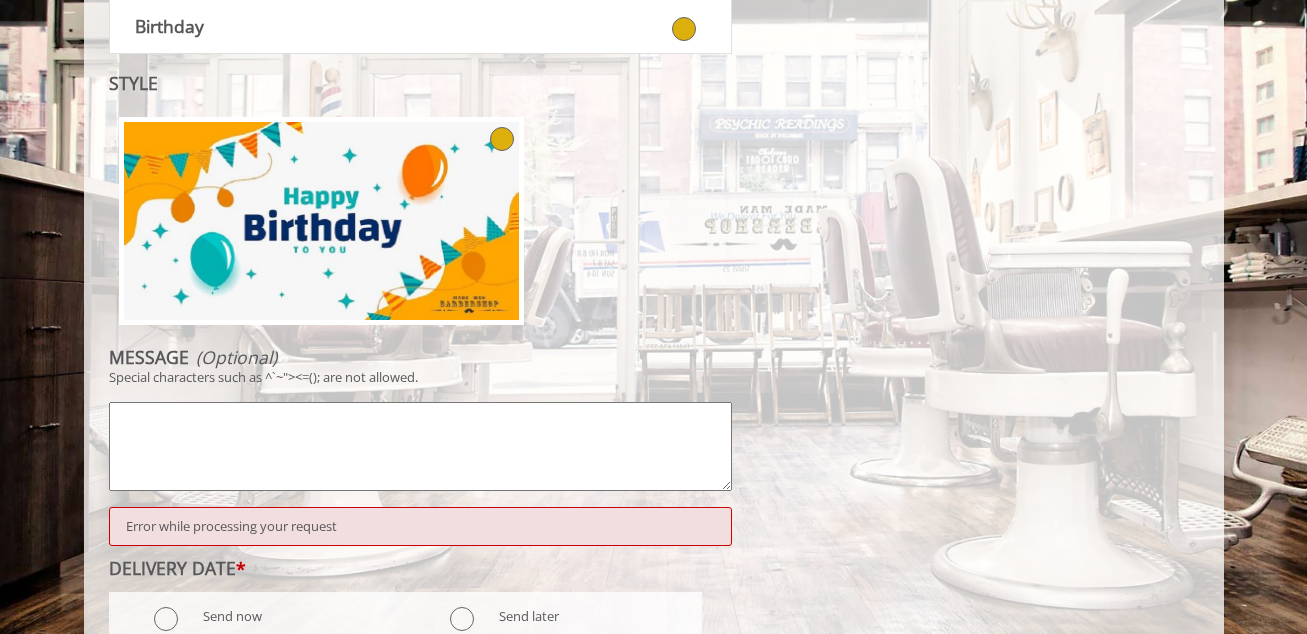 scroll, scrollTop: 957, scrollLeft: 0, axis: vertical 